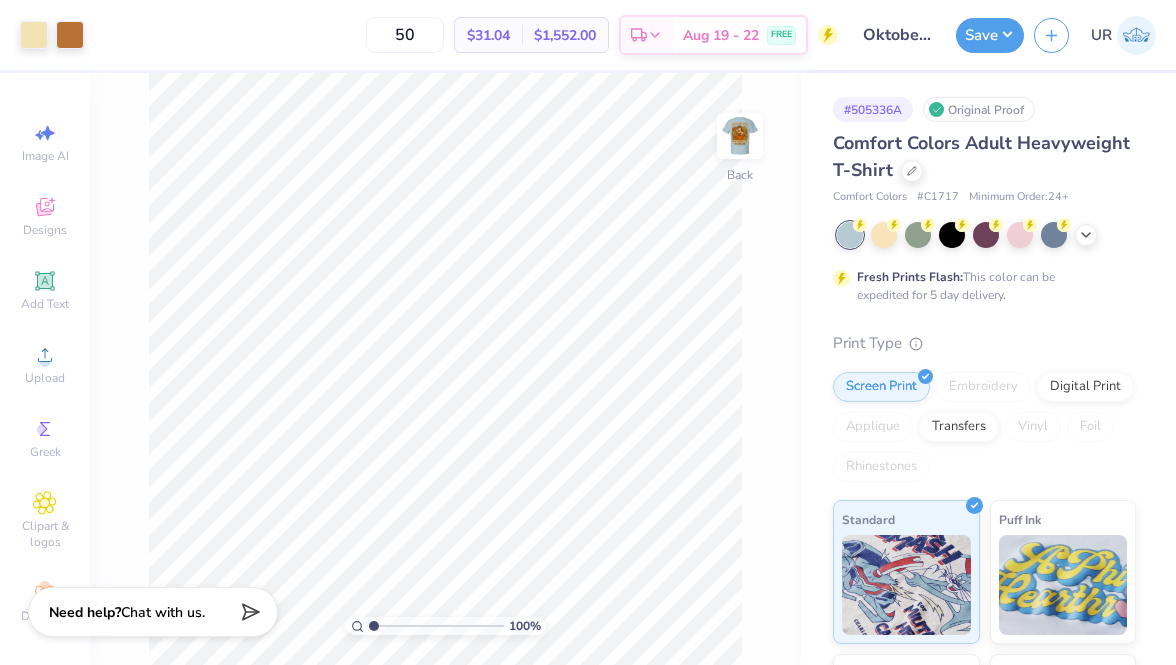 scroll, scrollTop: 0, scrollLeft: 0, axis: both 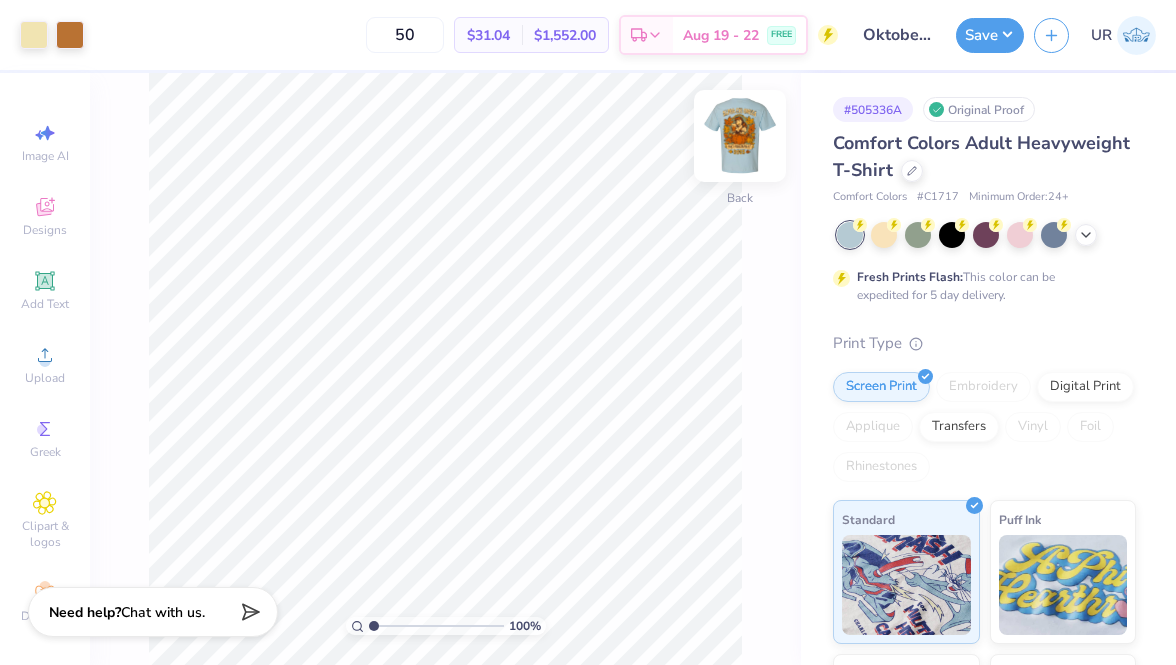 click at bounding box center [740, 136] 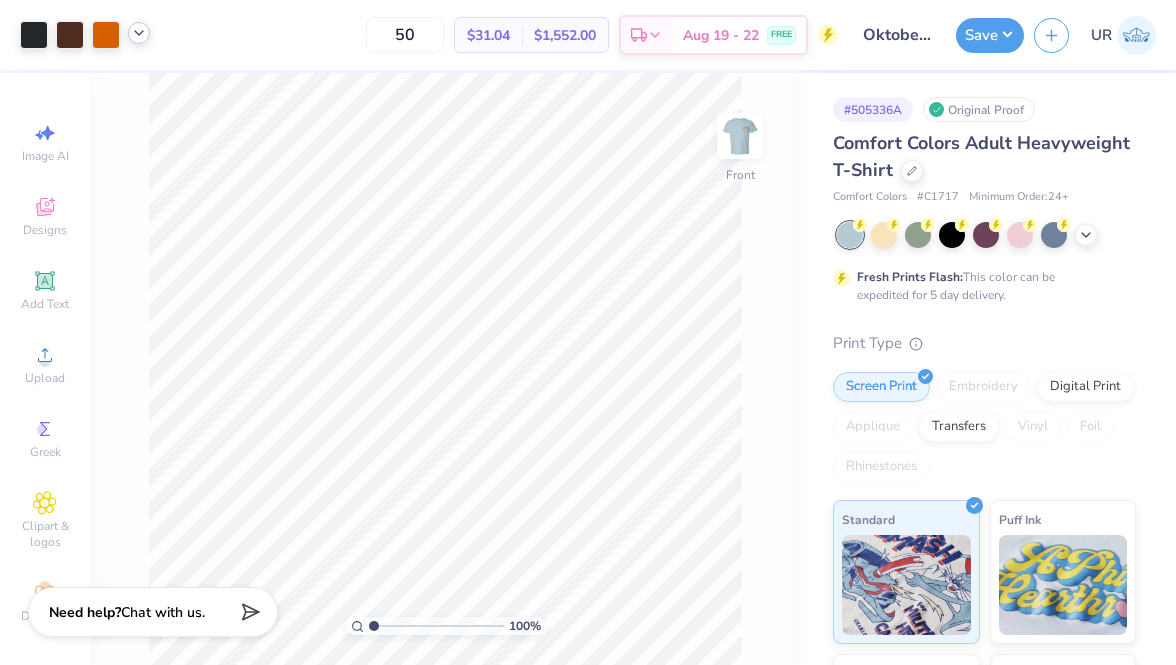 click 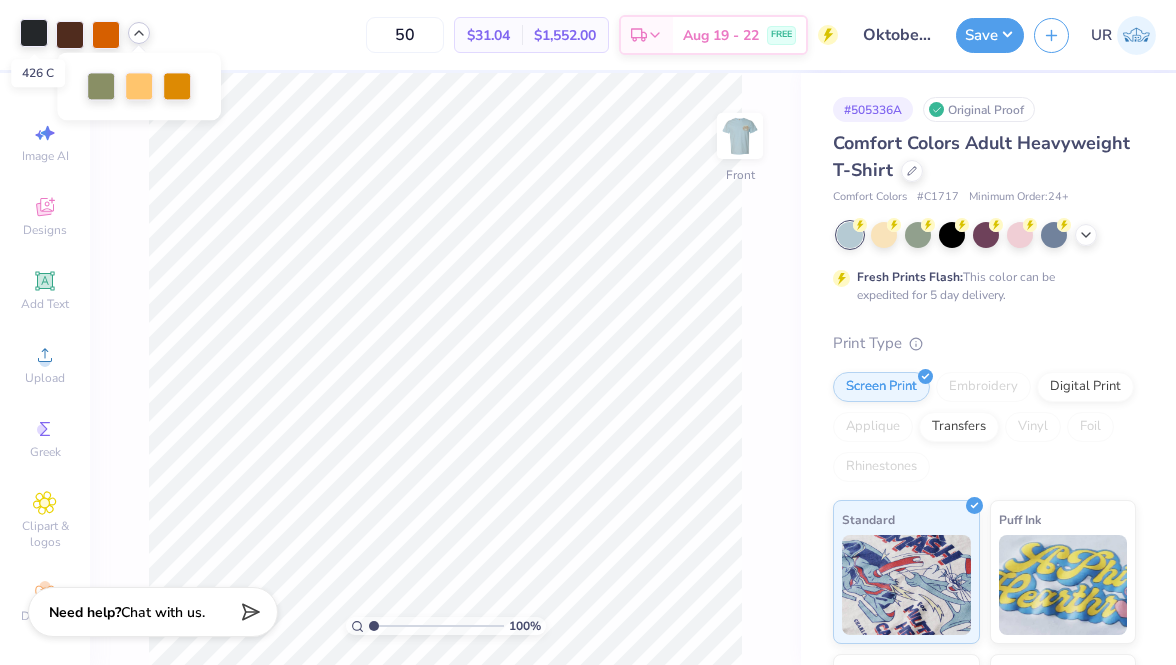 click at bounding box center (34, 33) 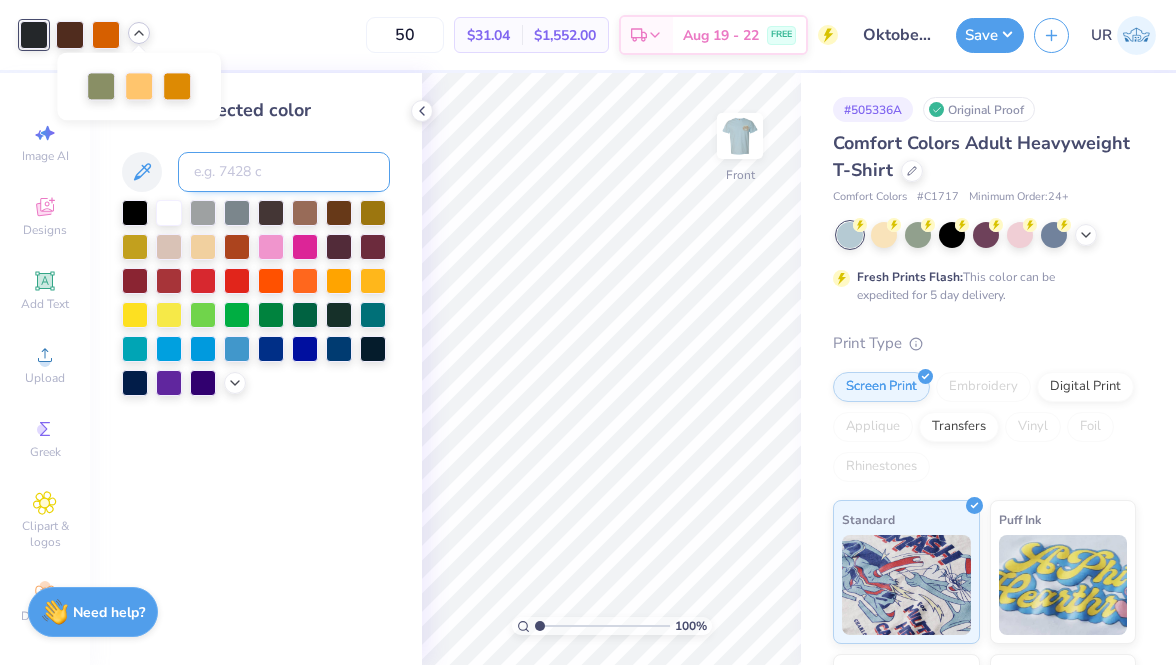 click at bounding box center (284, 172) 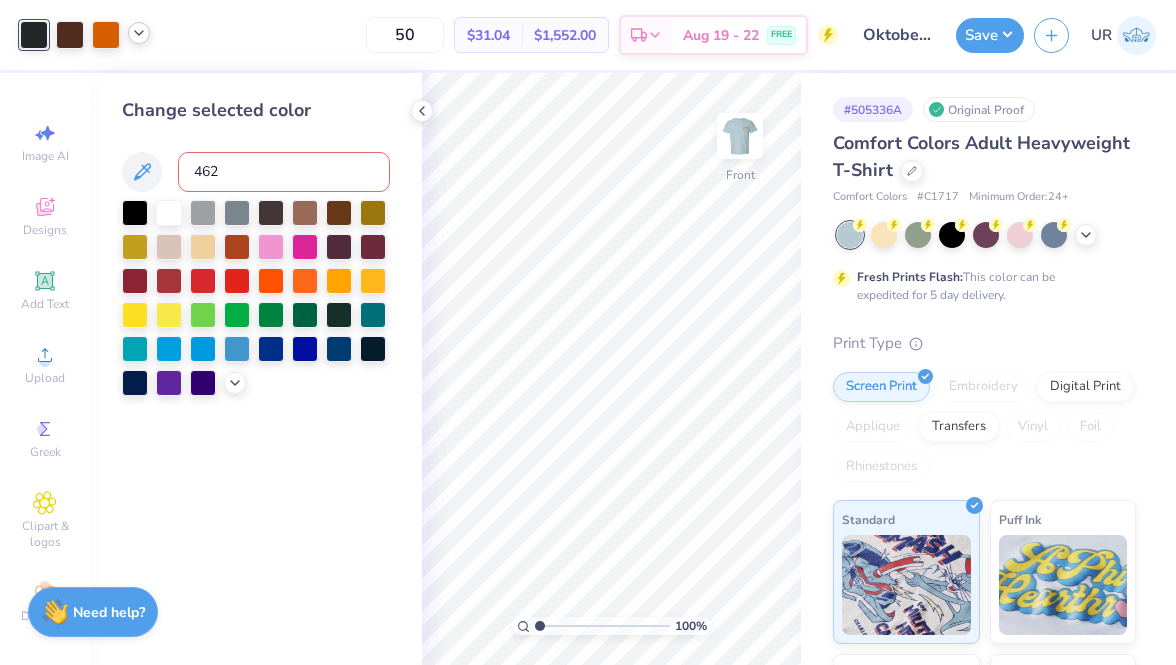 type on "4625" 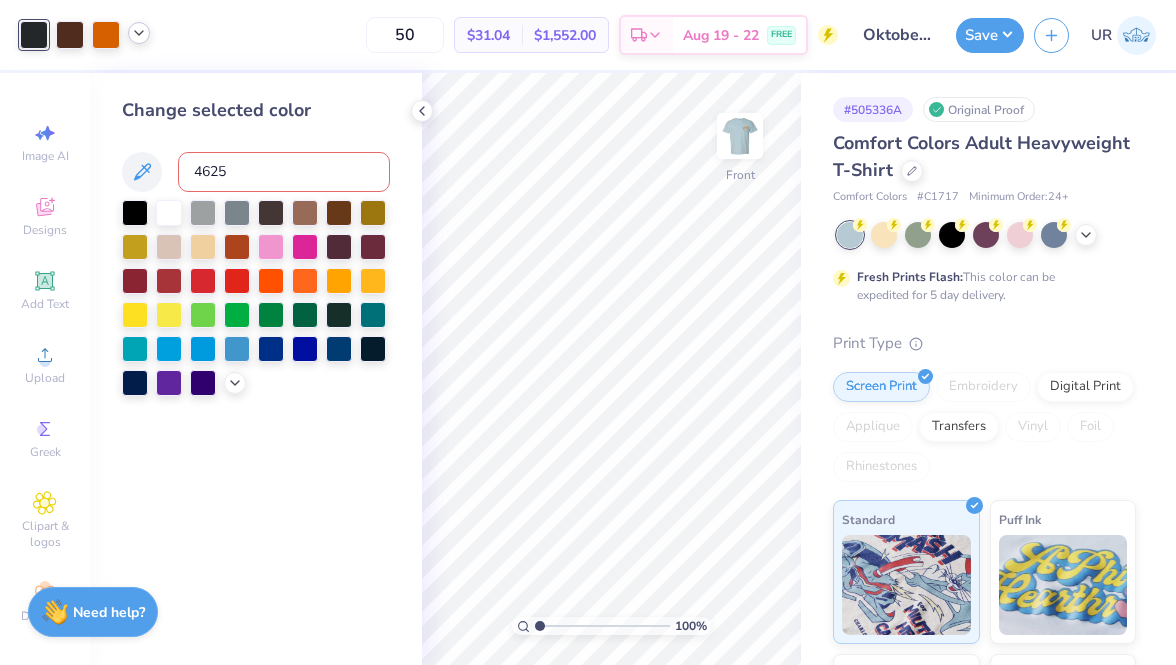type 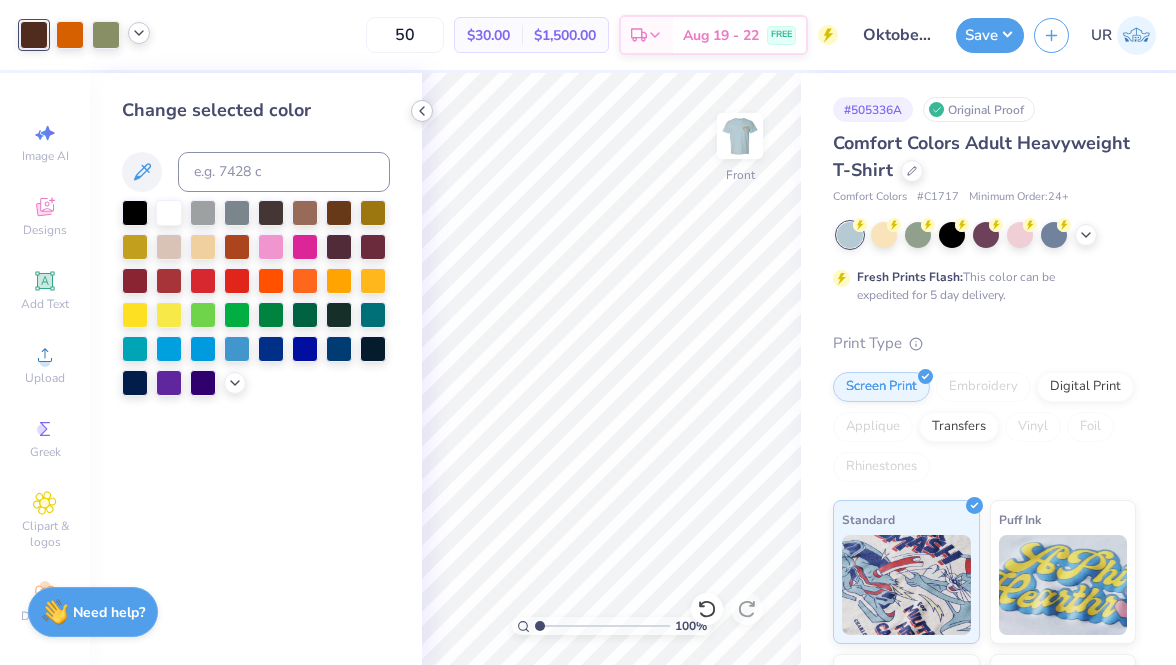 click 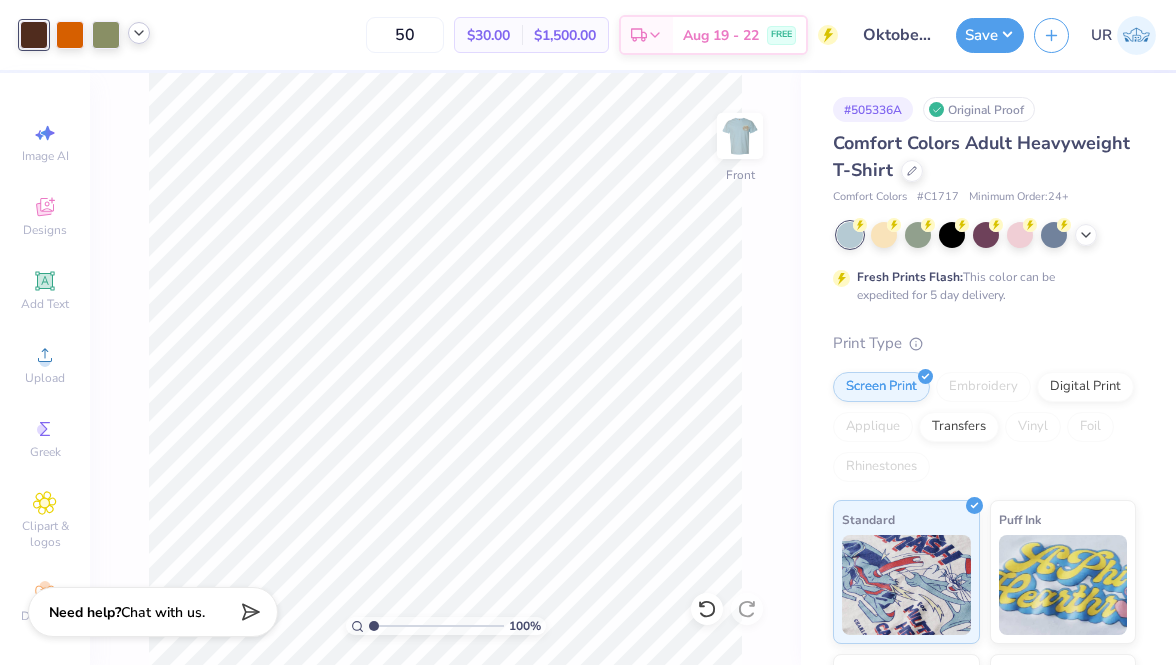 click 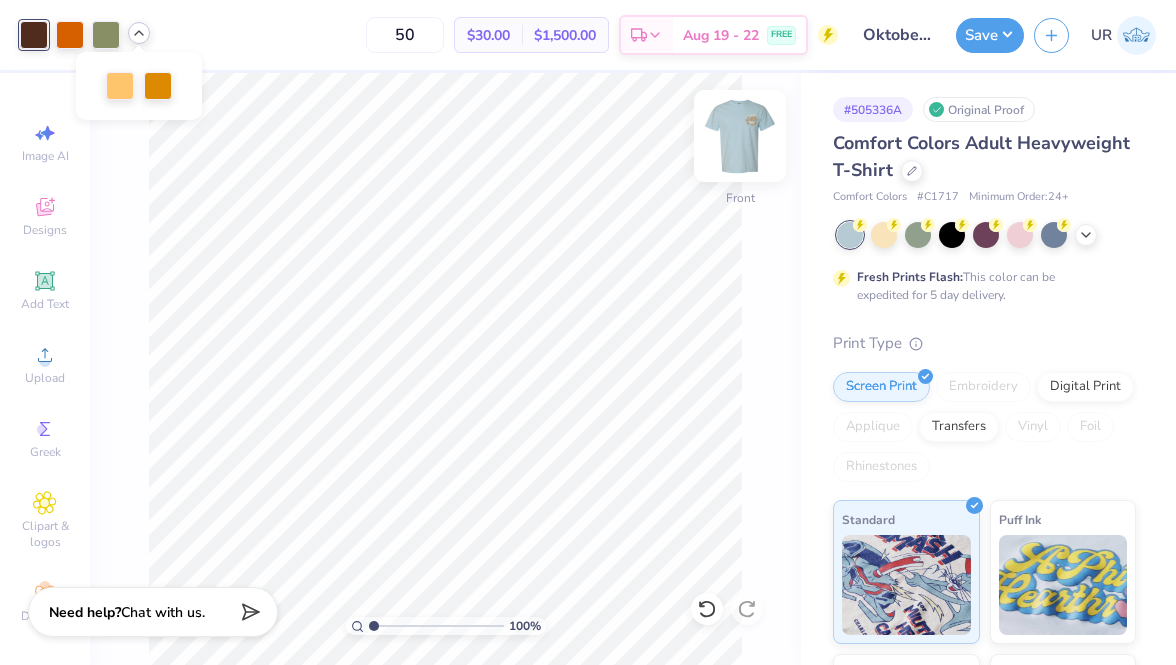 click at bounding box center (740, 136) 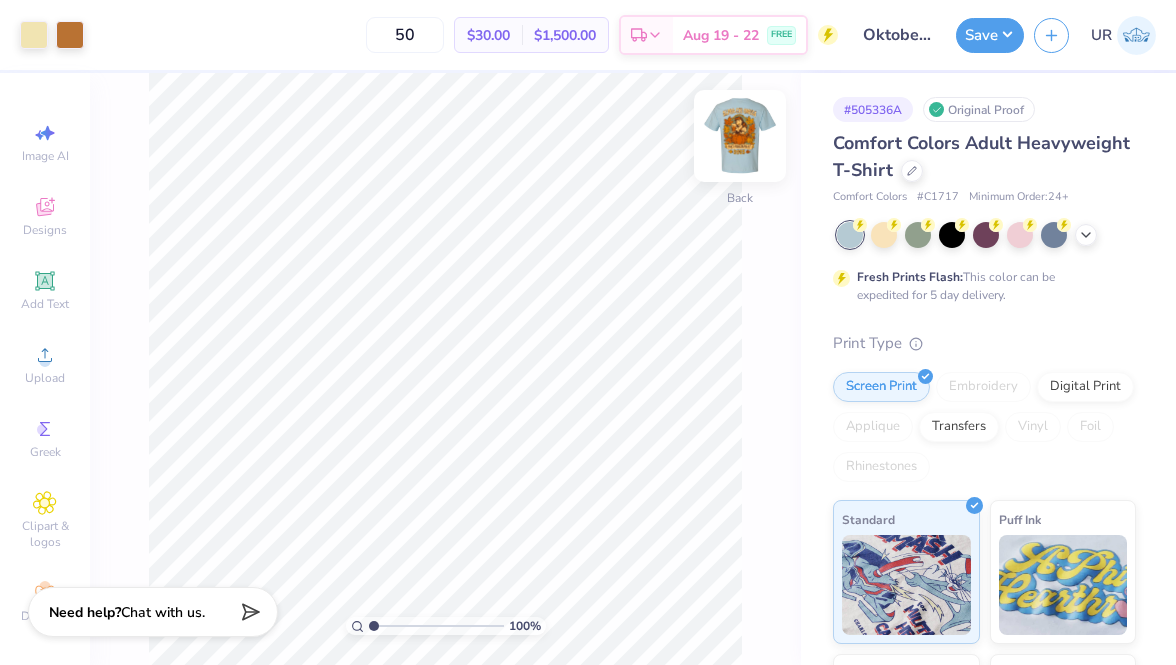 click at bounding box center [740, 136] 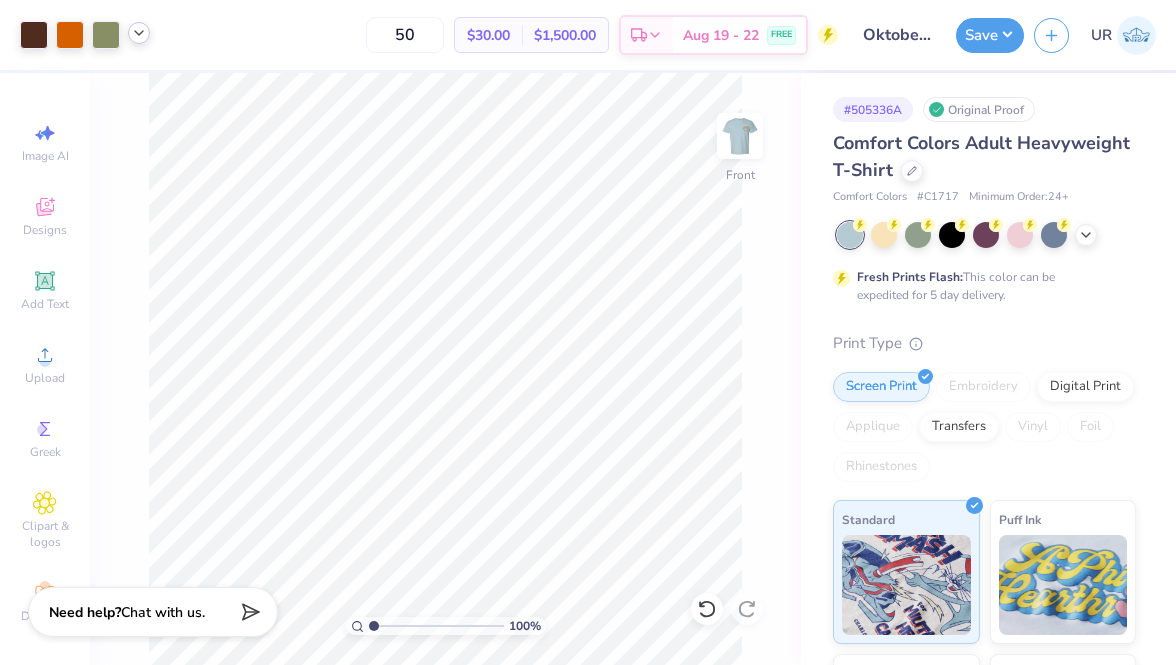 click 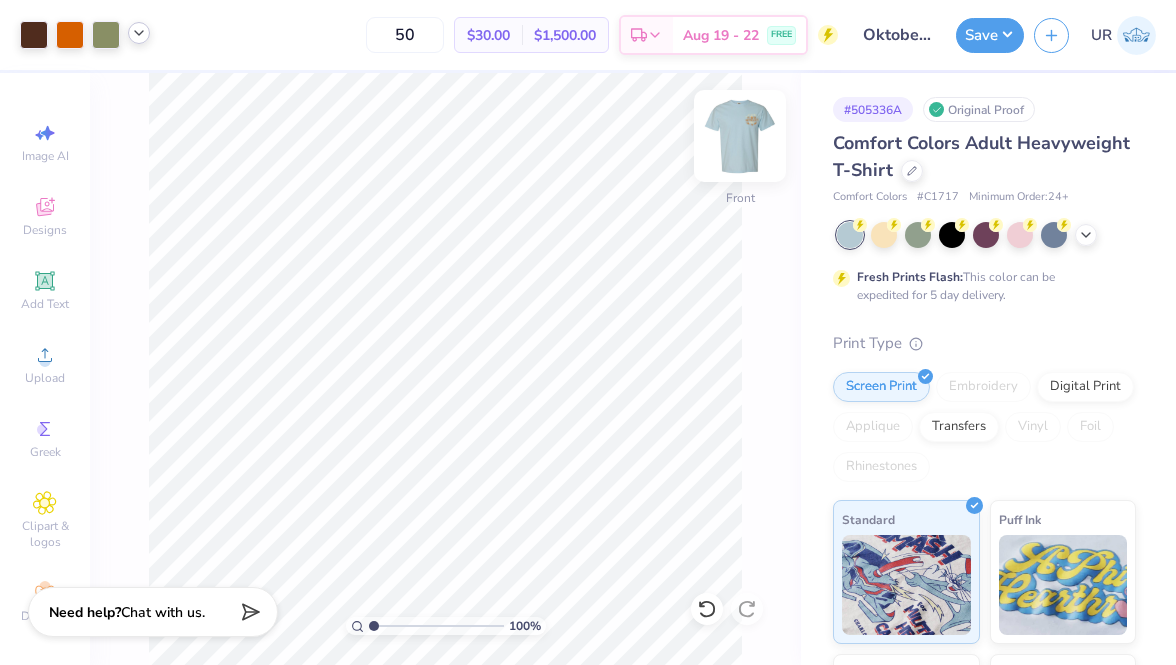 click at bounding box center (740, 136) 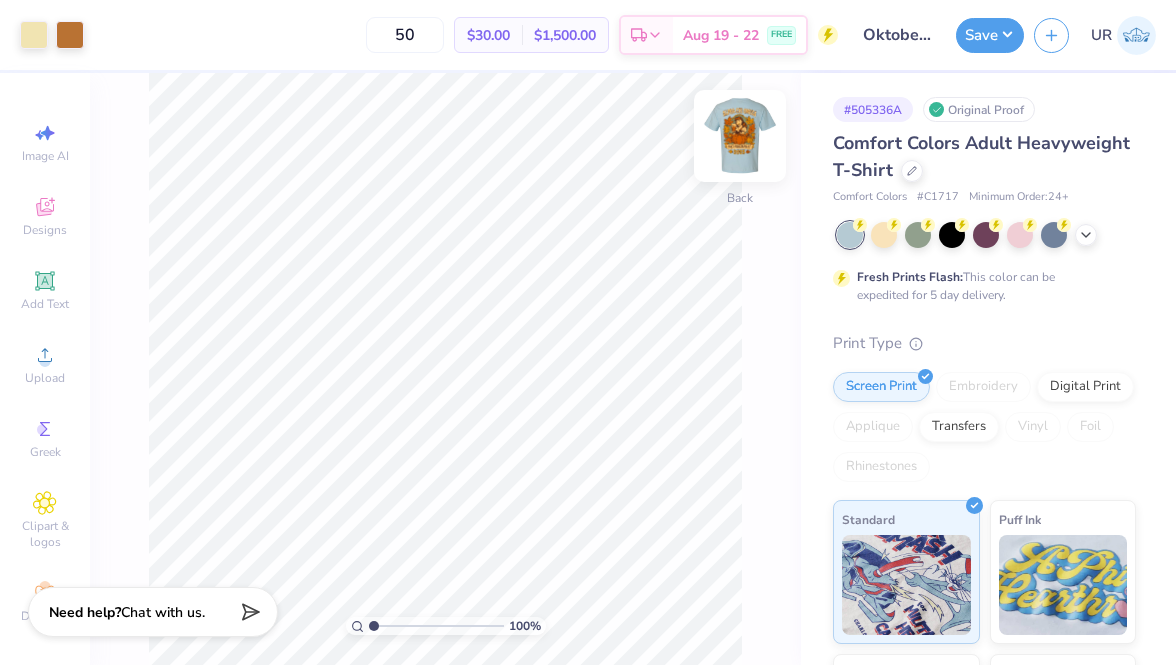 click at bounding box center (740, 136) 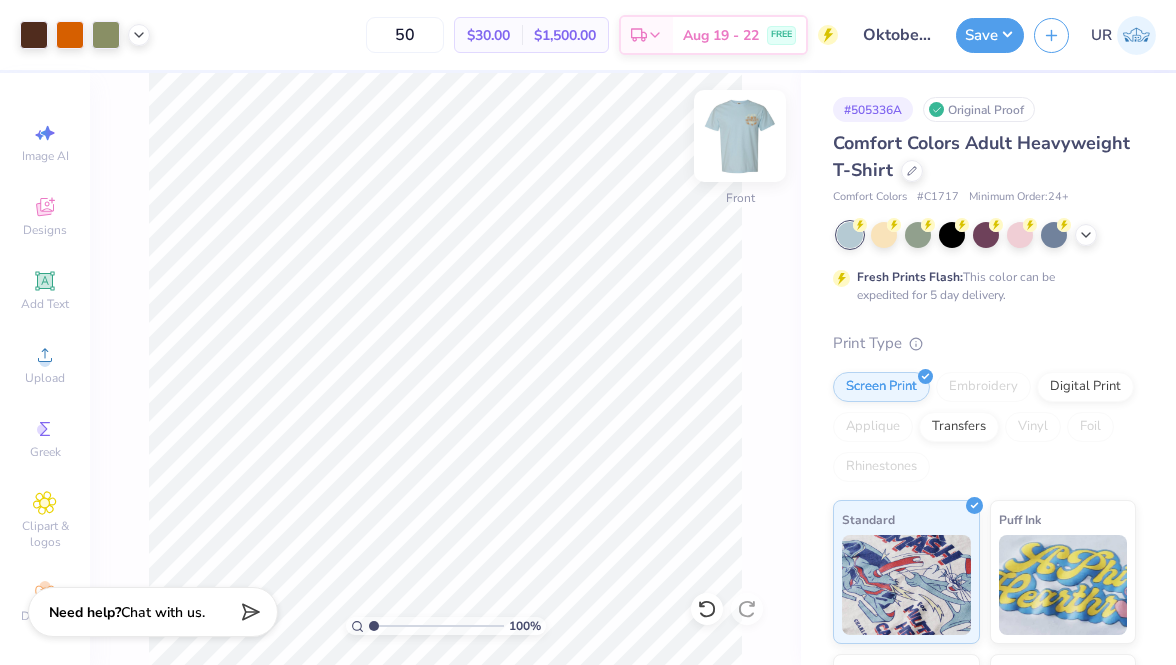 click at bounding box center [740, 136] 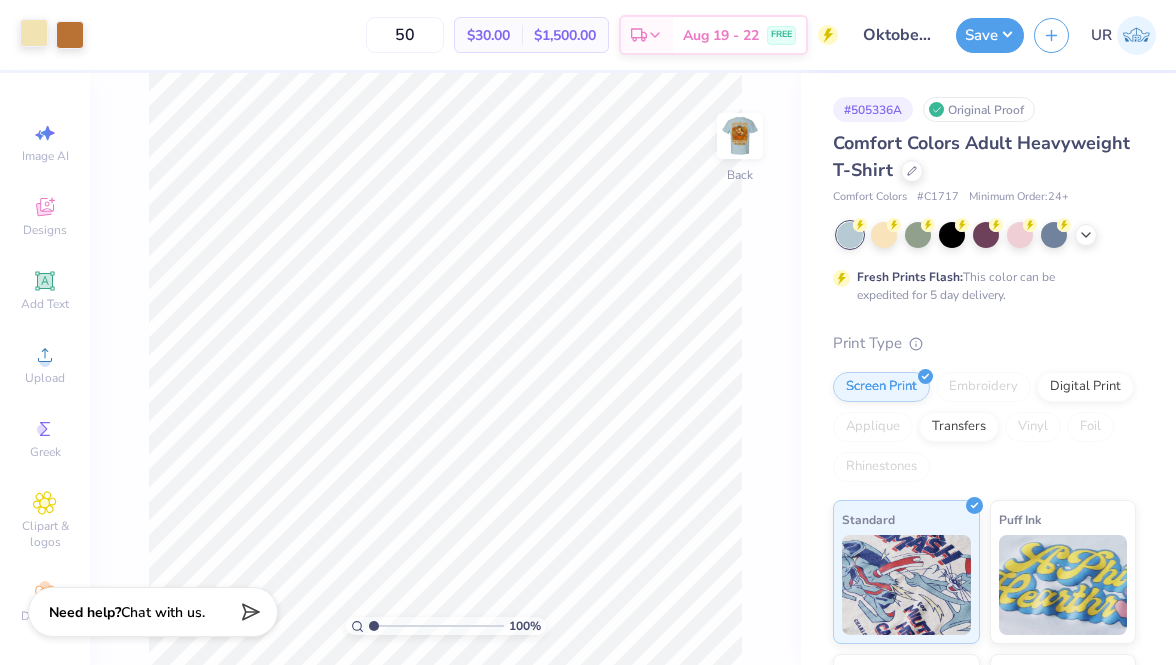 click at bounding box center (34, 33) 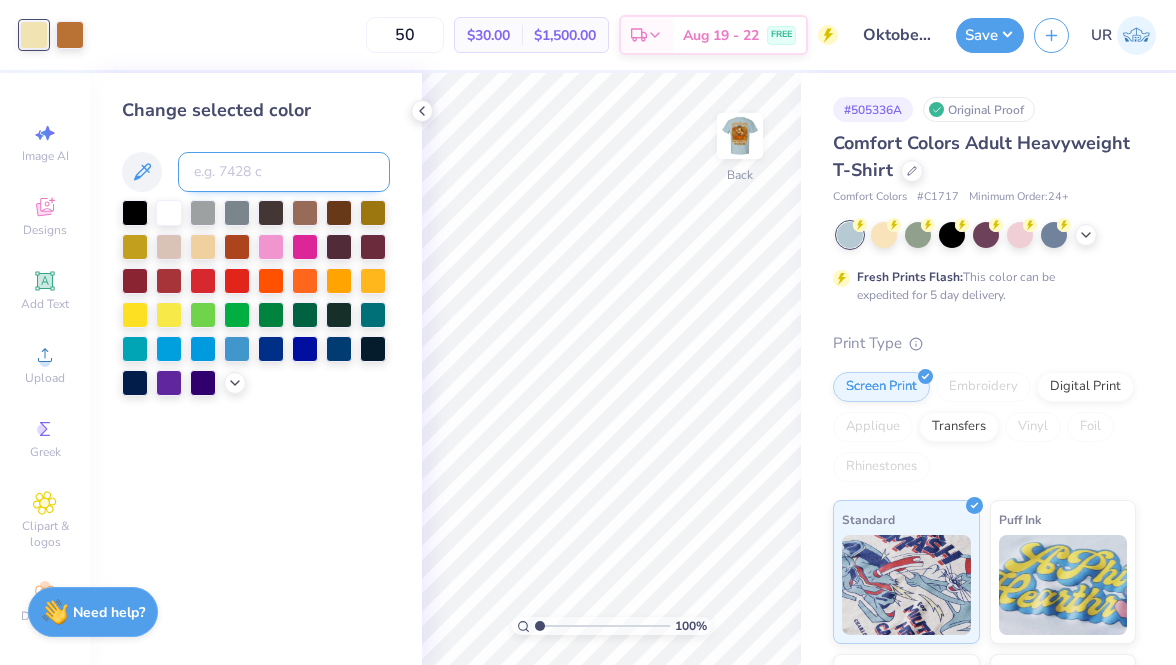 click at bounding box center (284, 172) 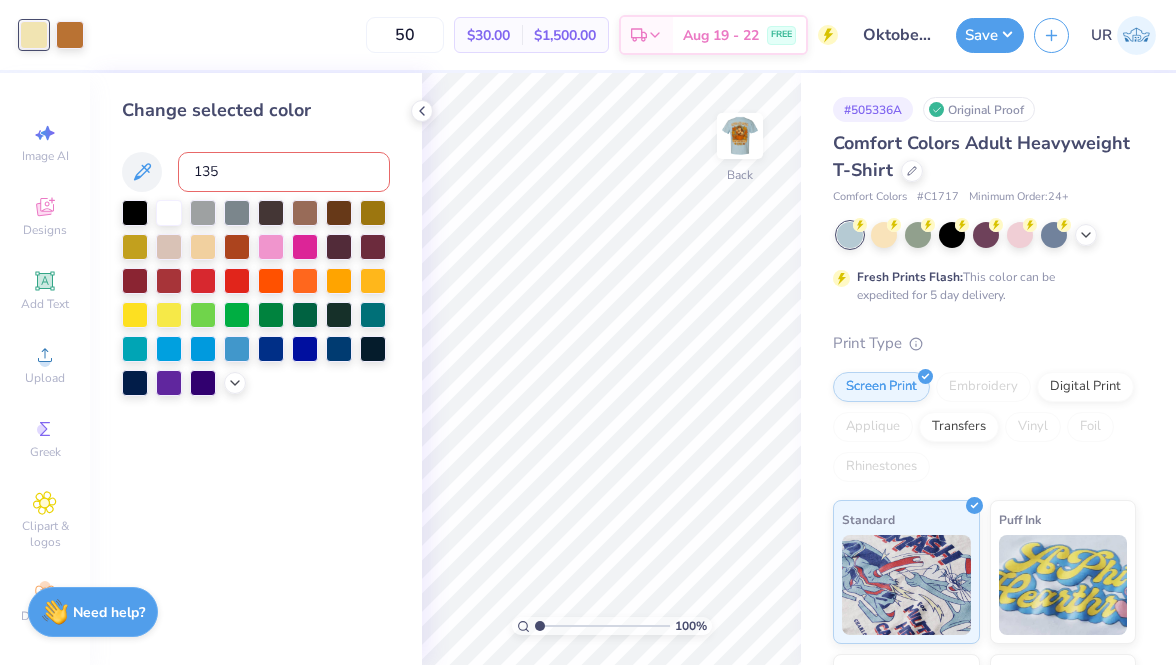 type on "1355" 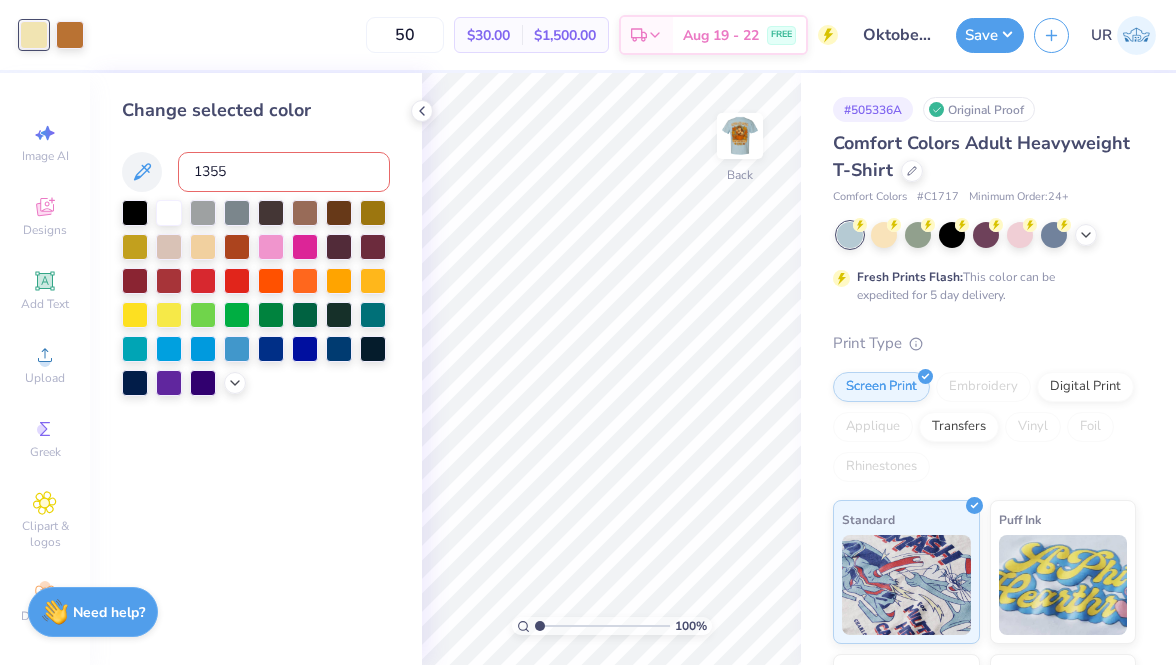 type 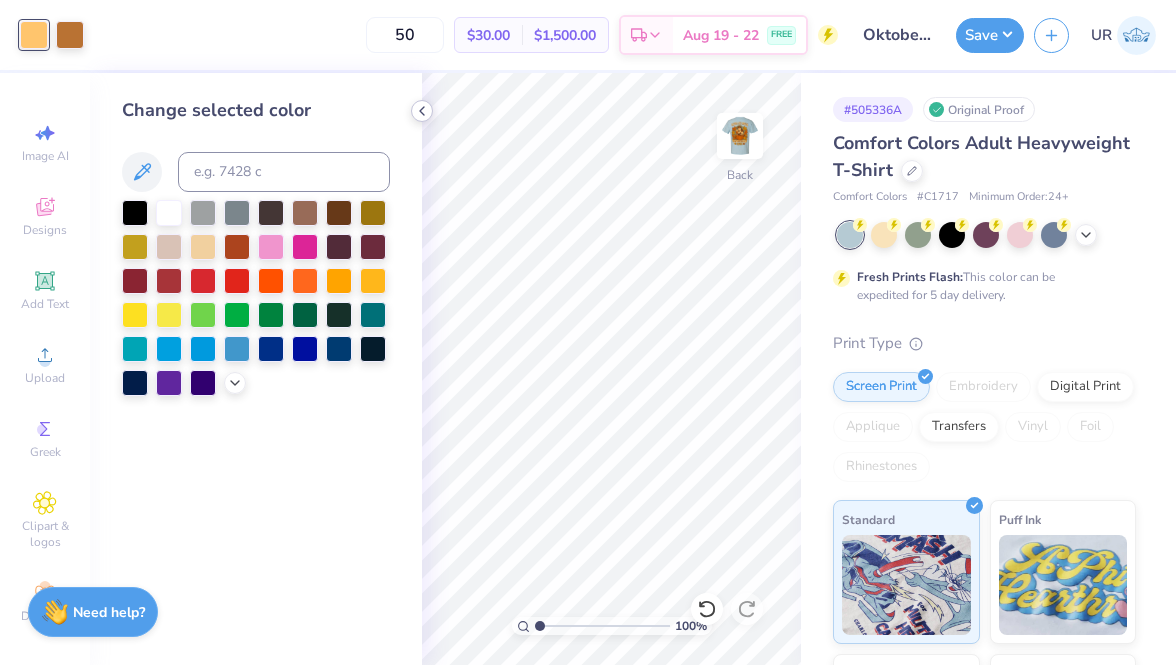 click 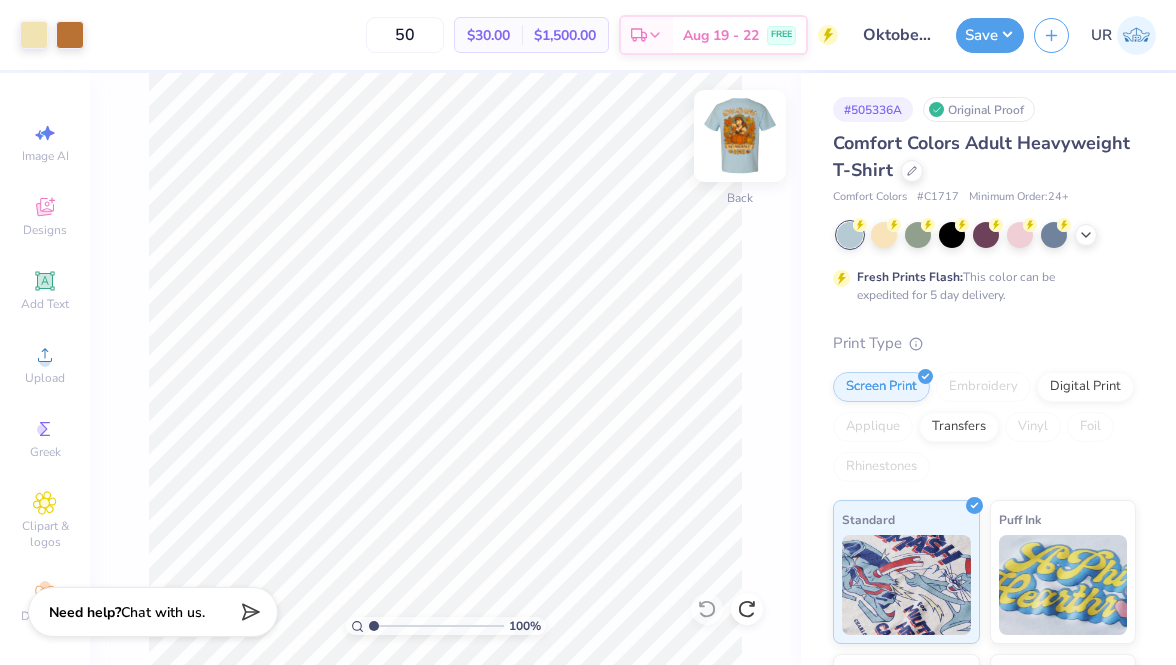click at bounding box center (740, 136) 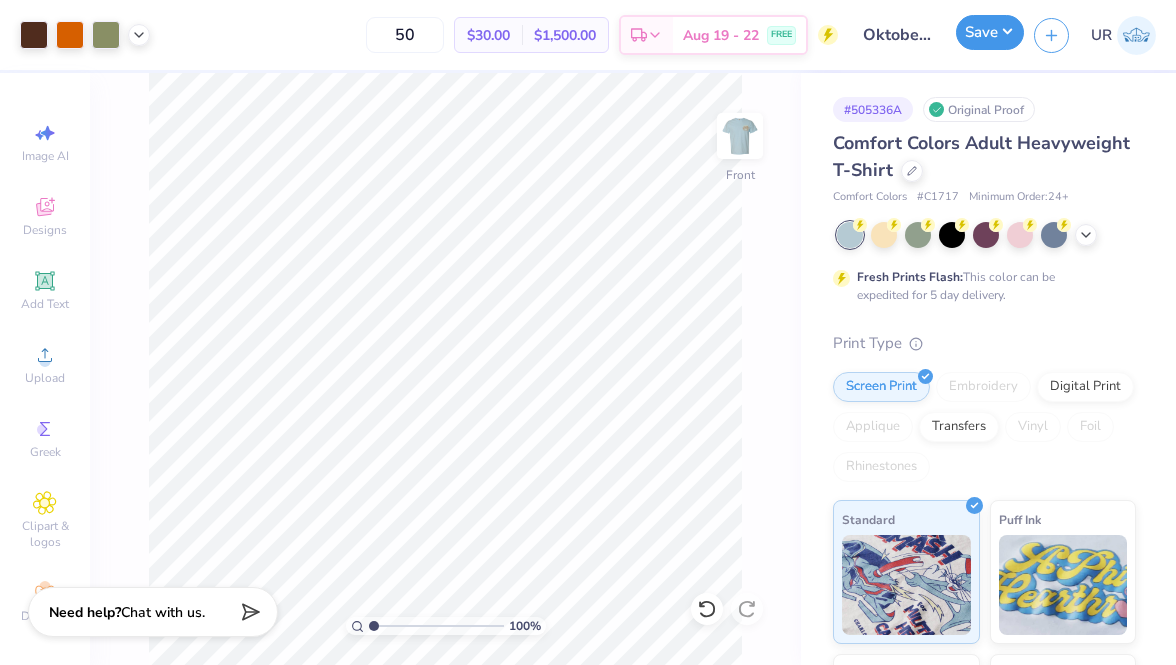 click on "Save" at bounding box center [990, 32] 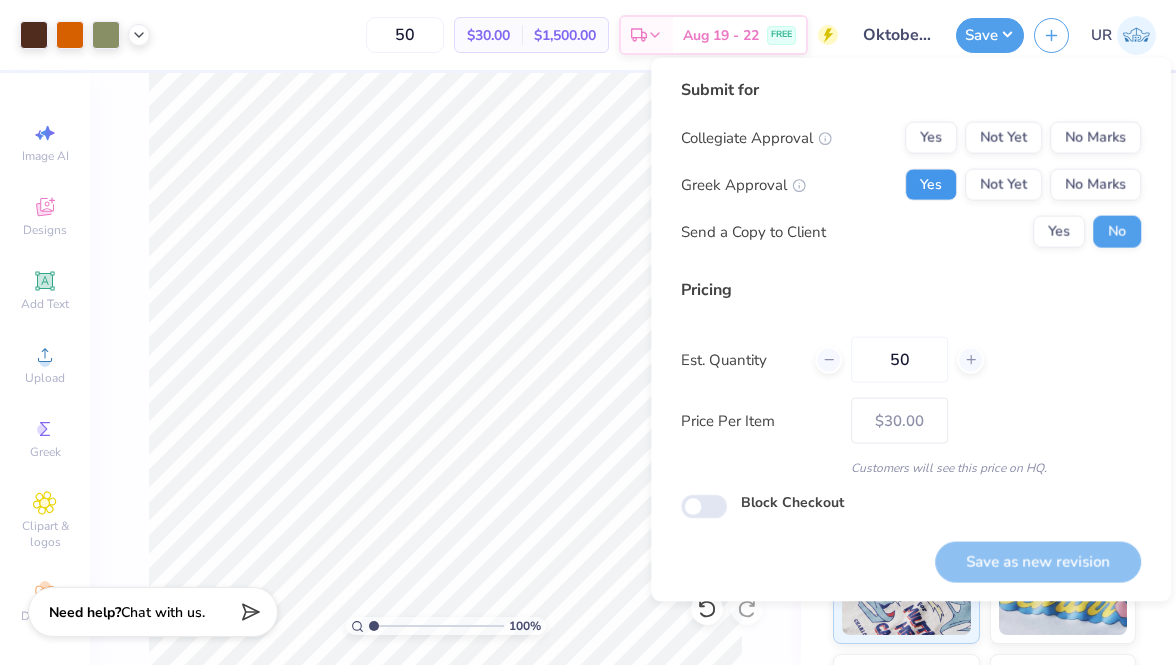 click on "Yes" at bounding box center [931, 185] 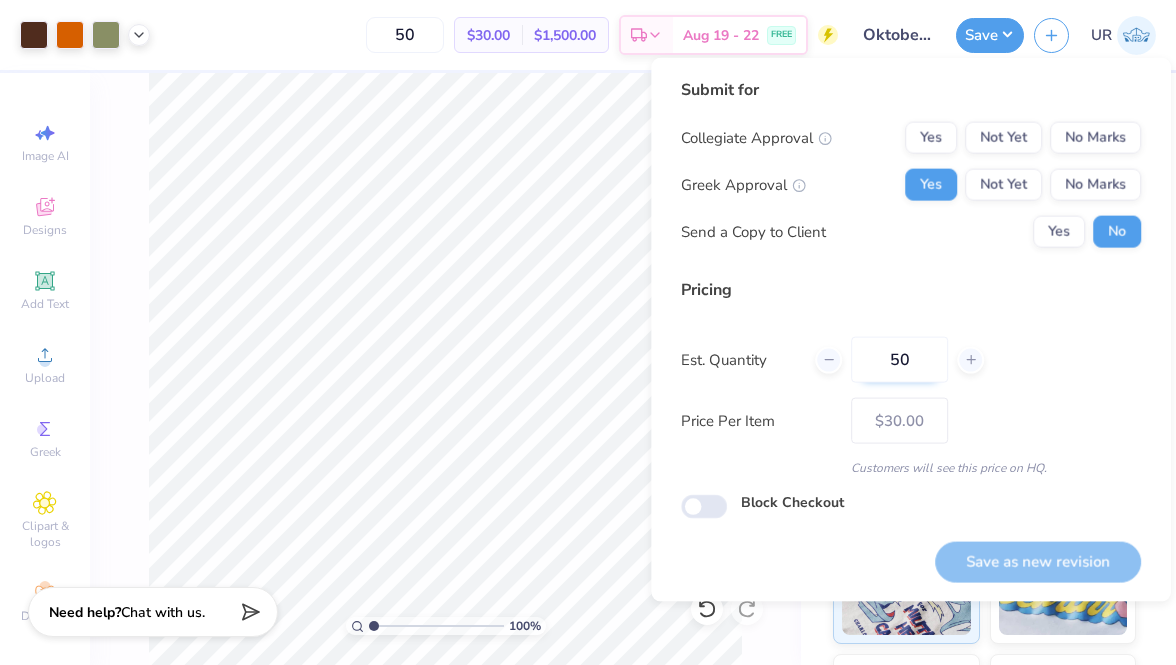 drag, startPoint x: 928, startPoint y: 360, endPoint x: 857, endPoint y: 360, distance: 71 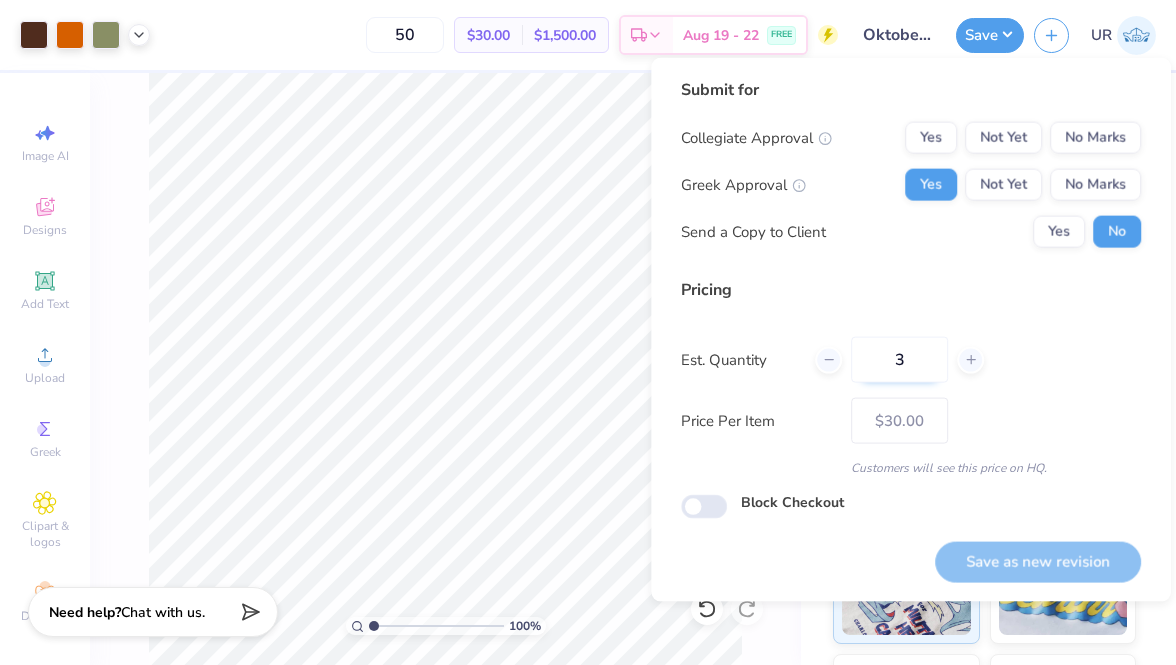 type on "30" 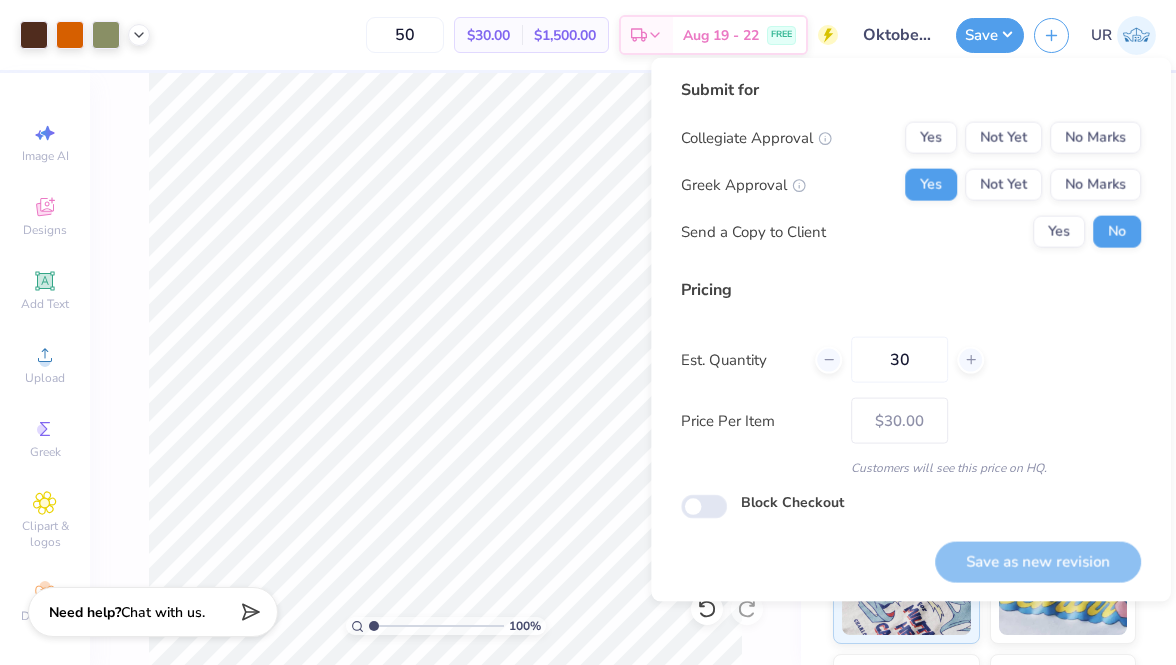 type on "30" 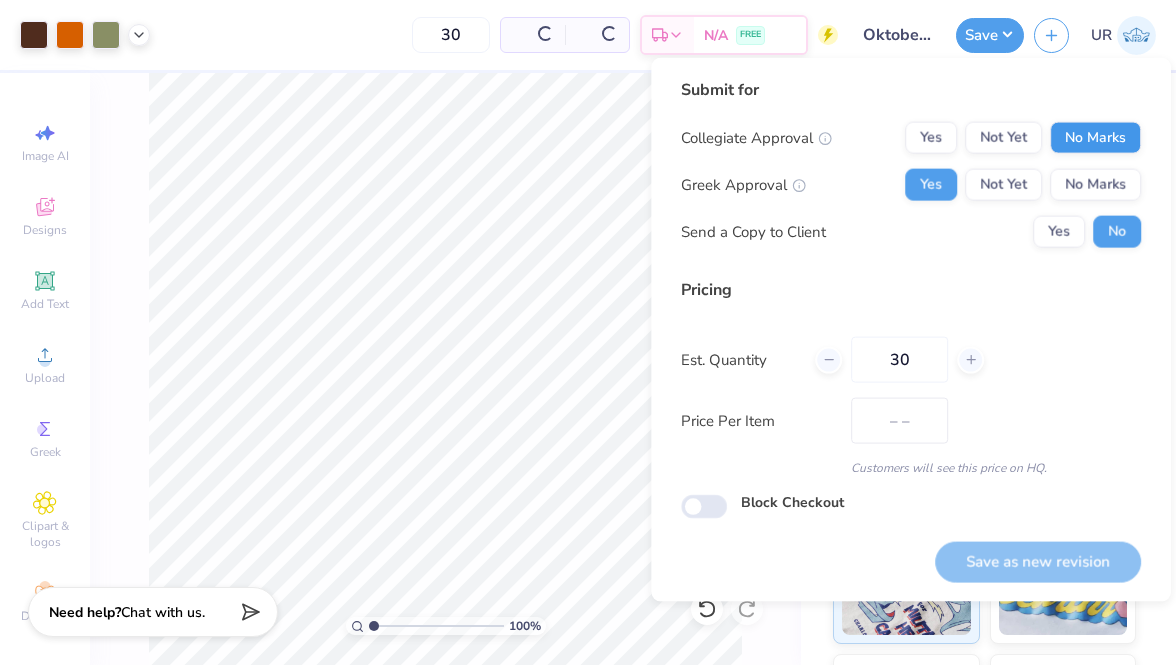 type on "30" 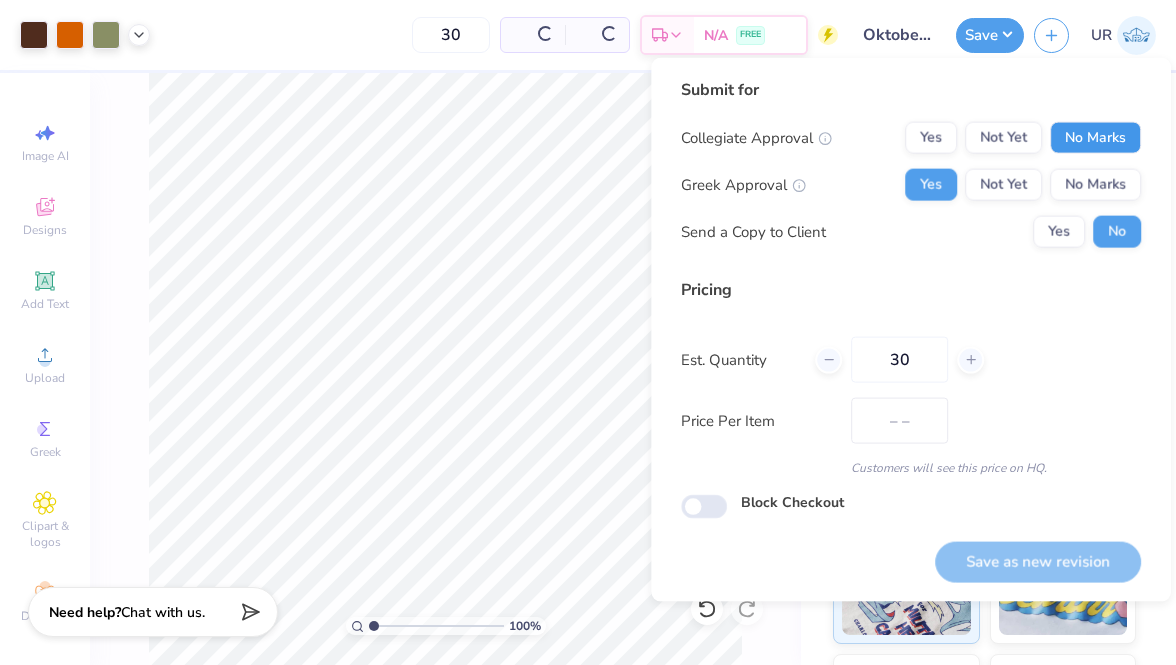 click on "No Marks" at bounding box center (1095, 138) 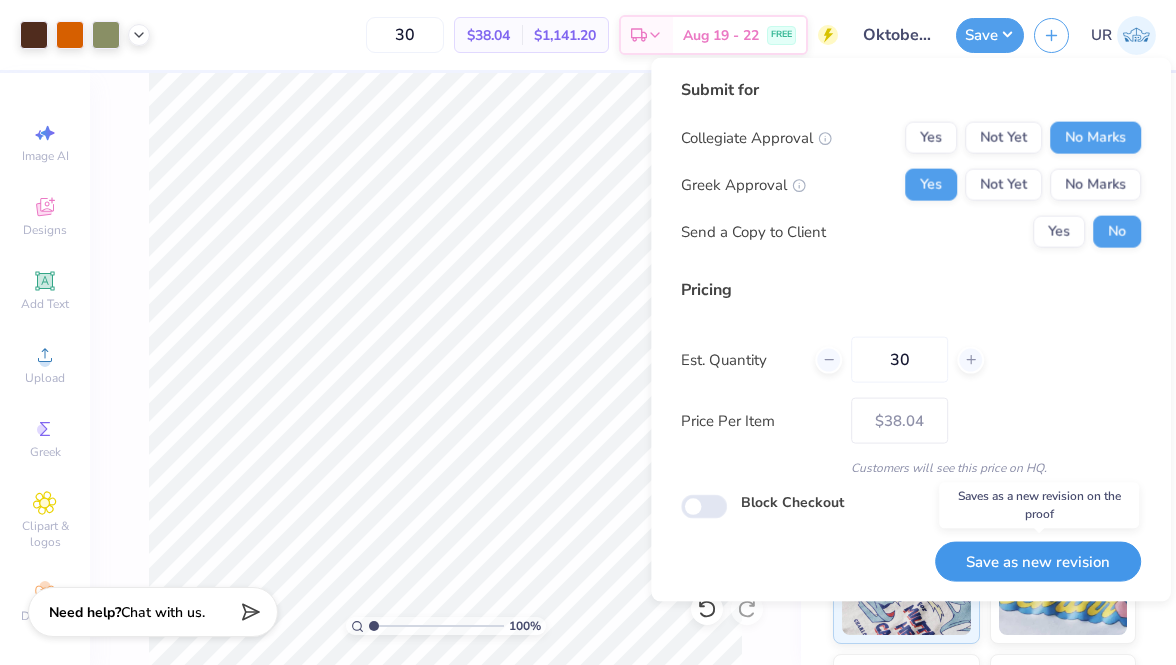 click on "Save as new revision" at bounding box center [1038, 561] 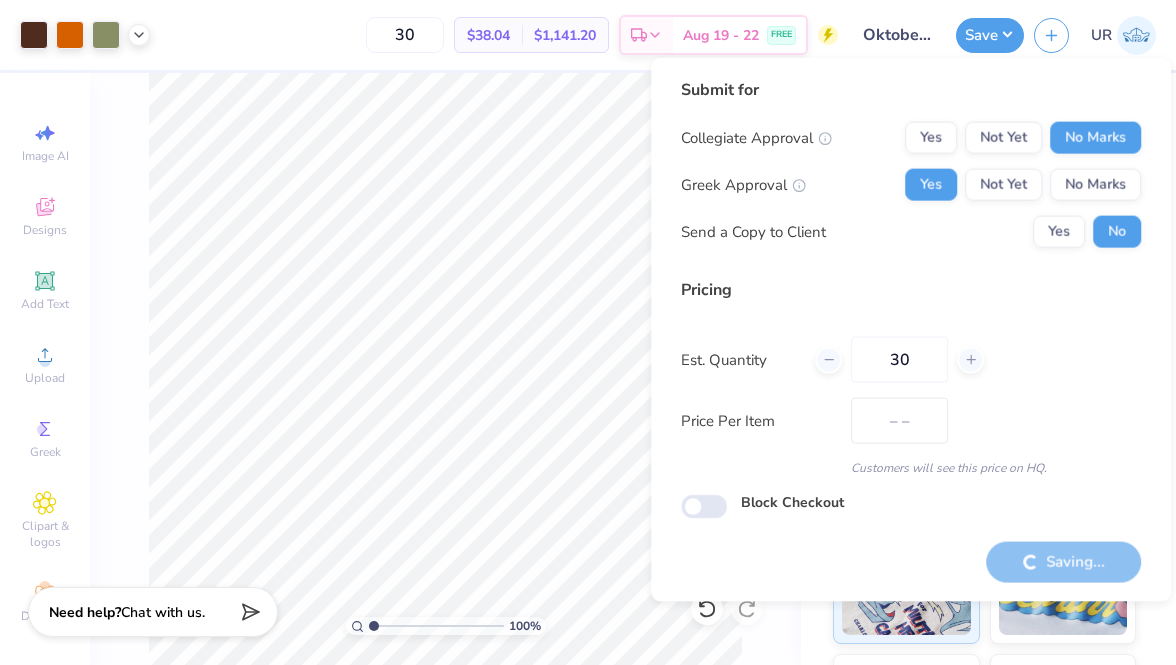 type on "$38.04" 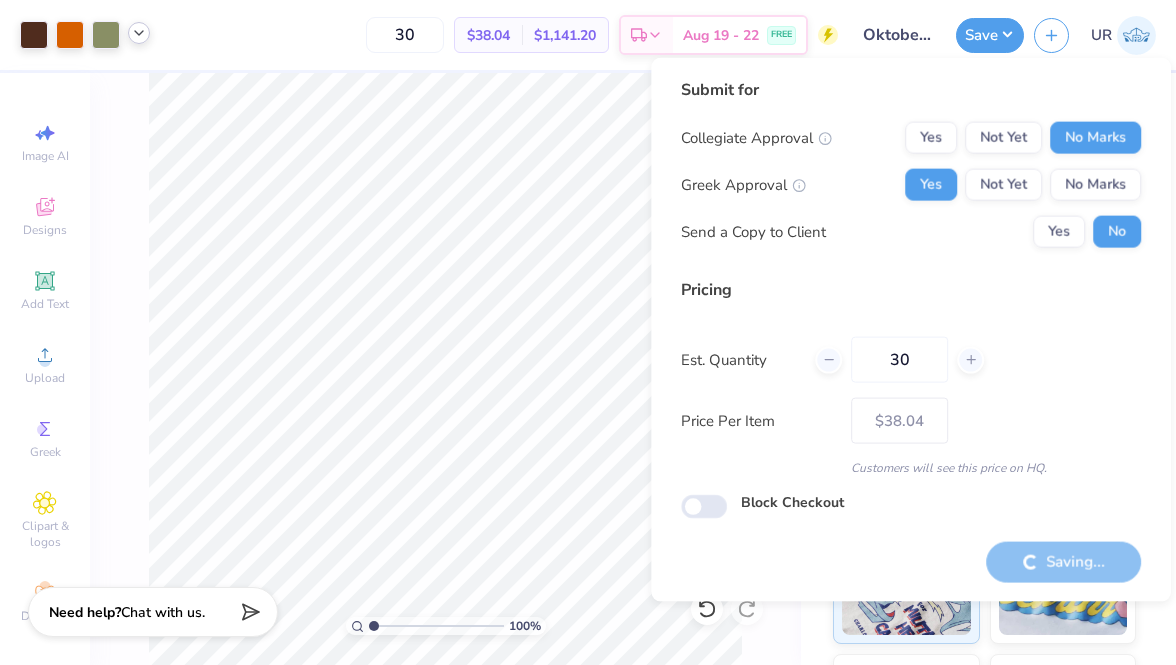 click at bounding box center [139, 33] 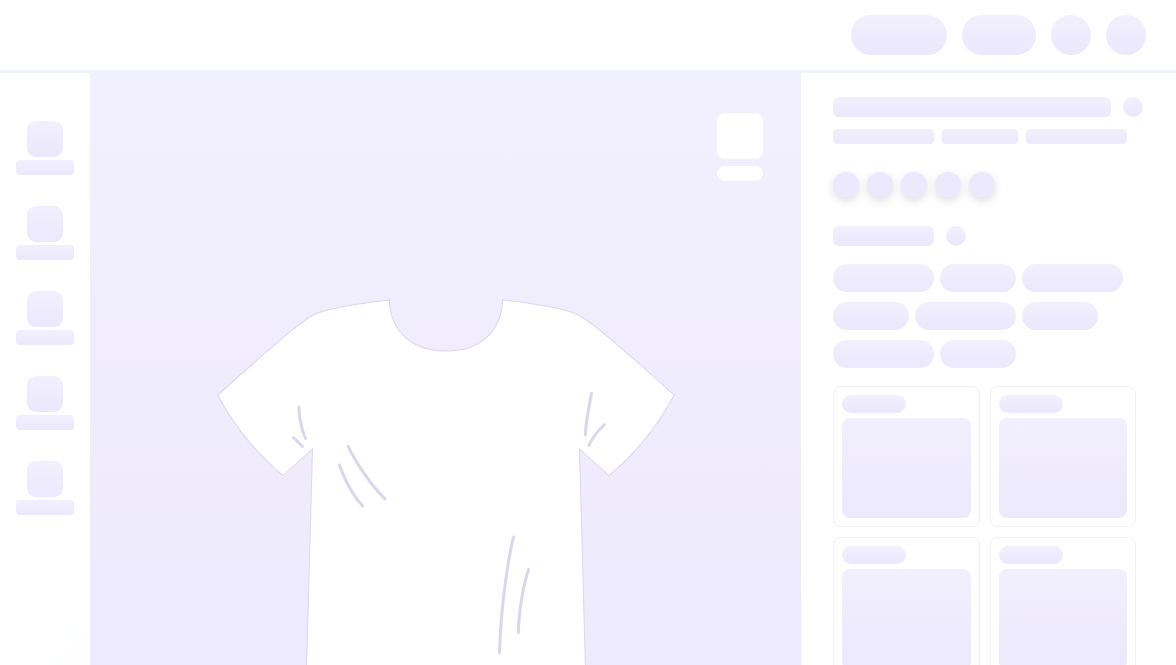 scroll, scrollTop: 0, scrollLeft: 0, axis: both 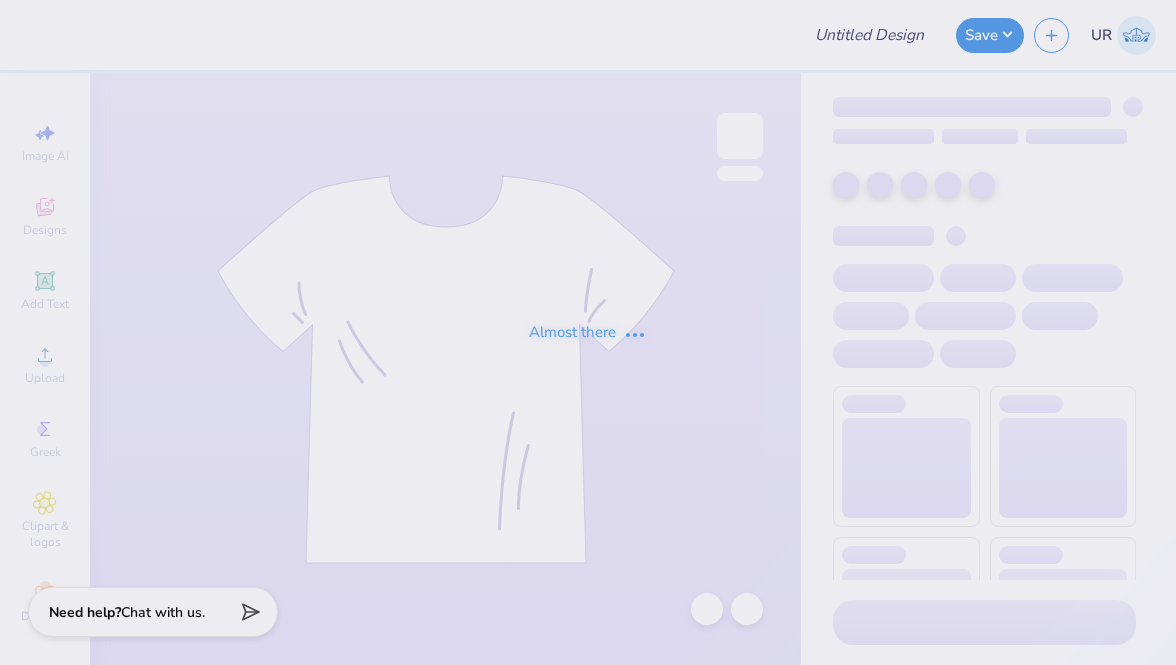 type on "Oktoberfest 2025 for Alpha Chi Omega" 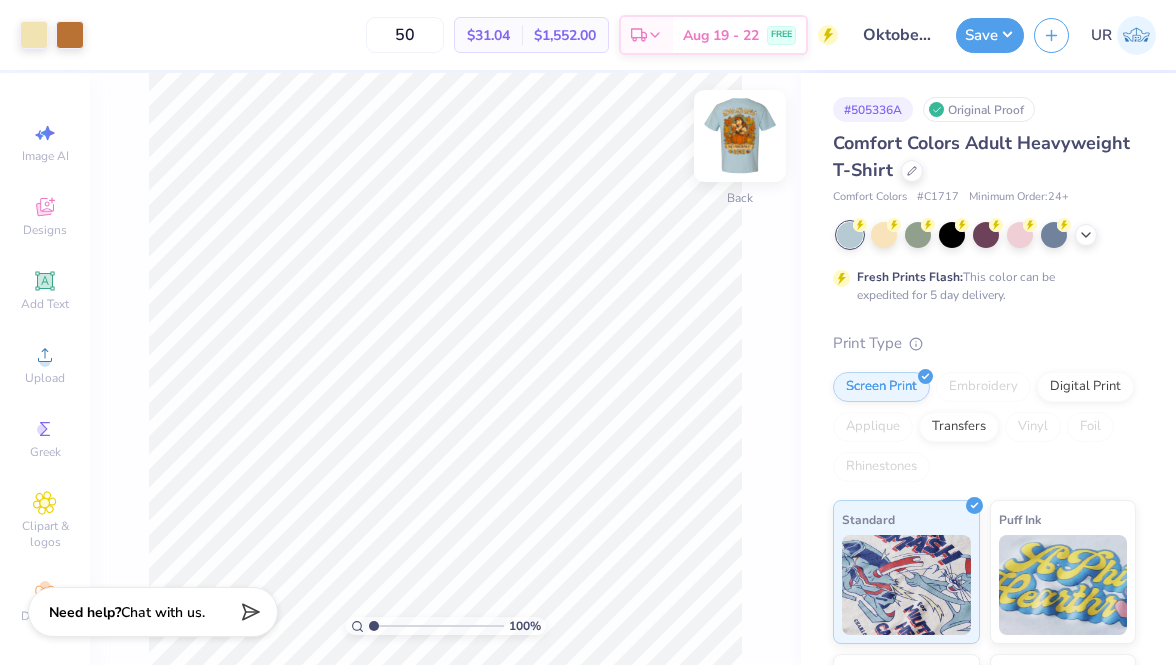 click at bounding box center (740, 136) 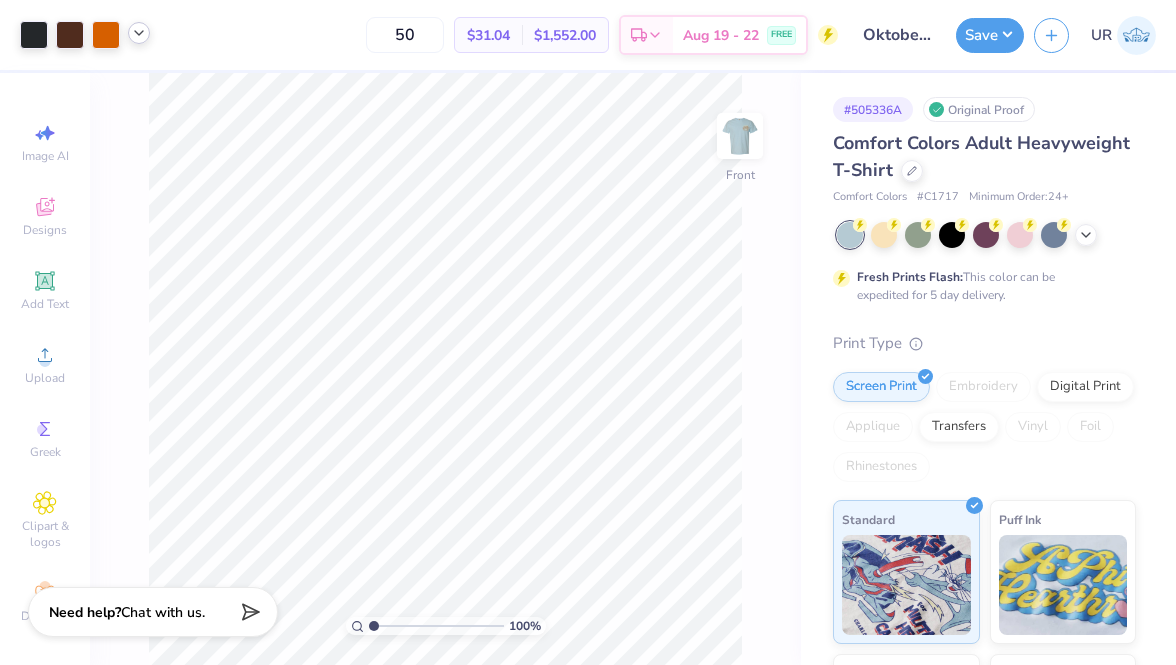 click at bounding box center [139, 33] 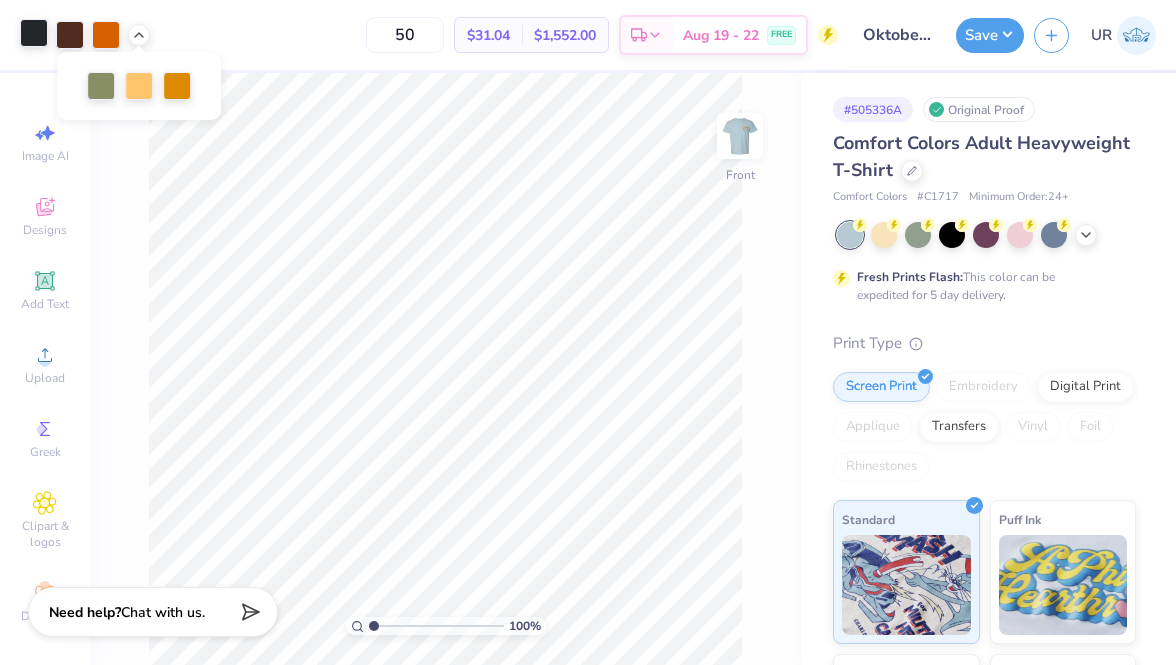 click at bounding box center (34, 33) 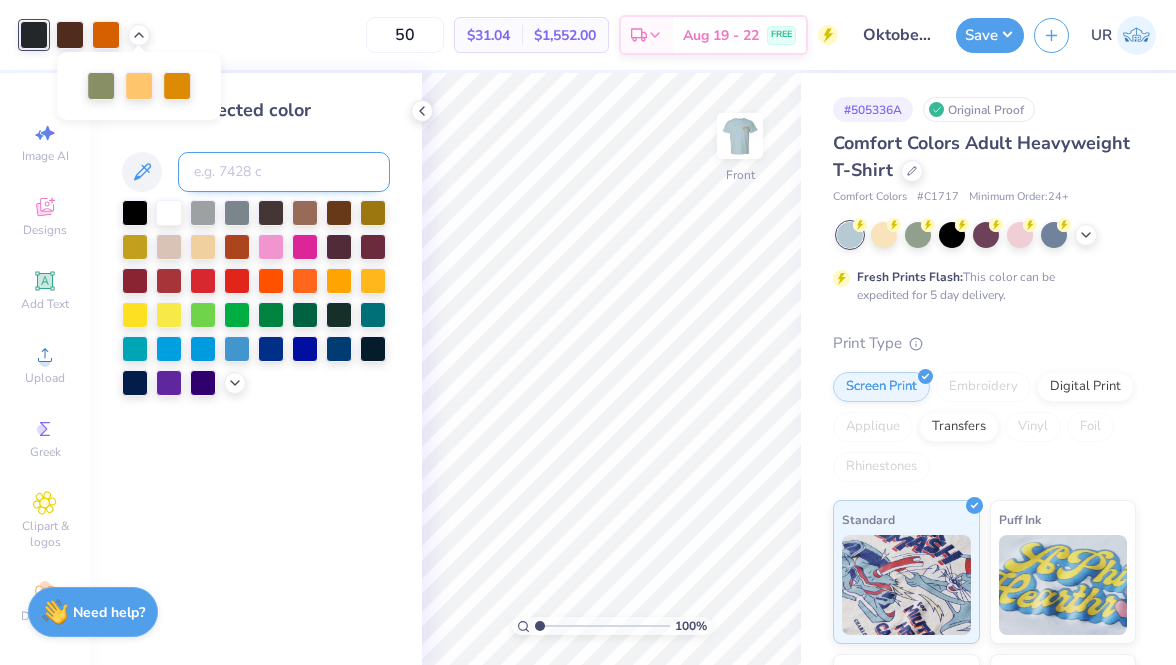 click at bounding box center [284, 172] 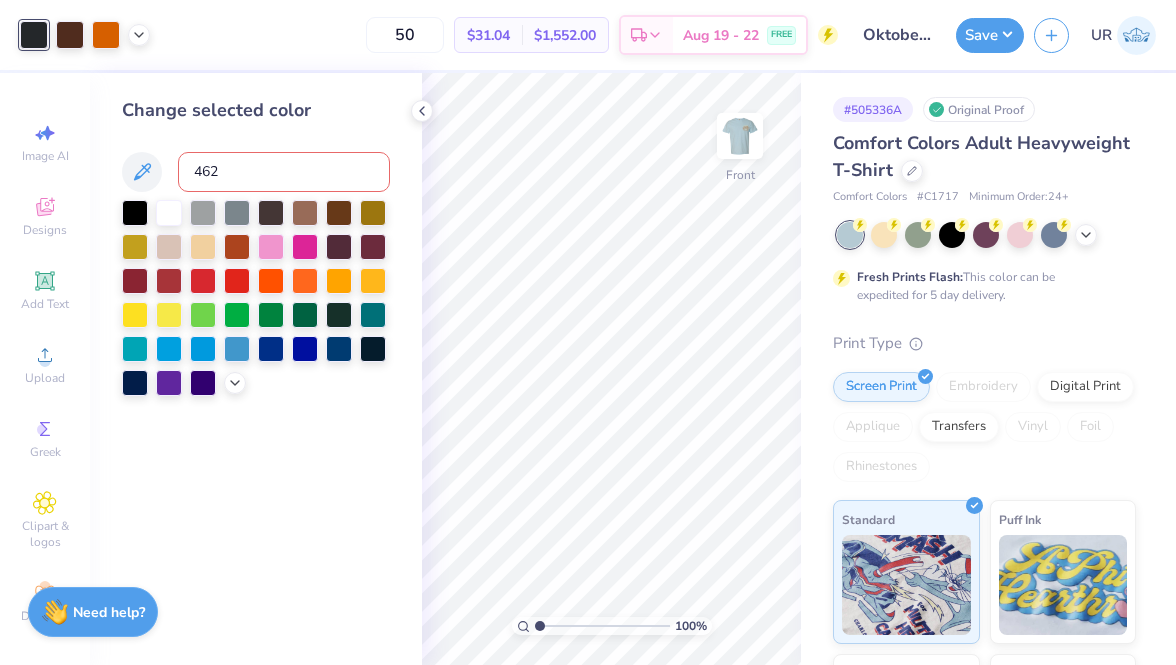 type on "4625" 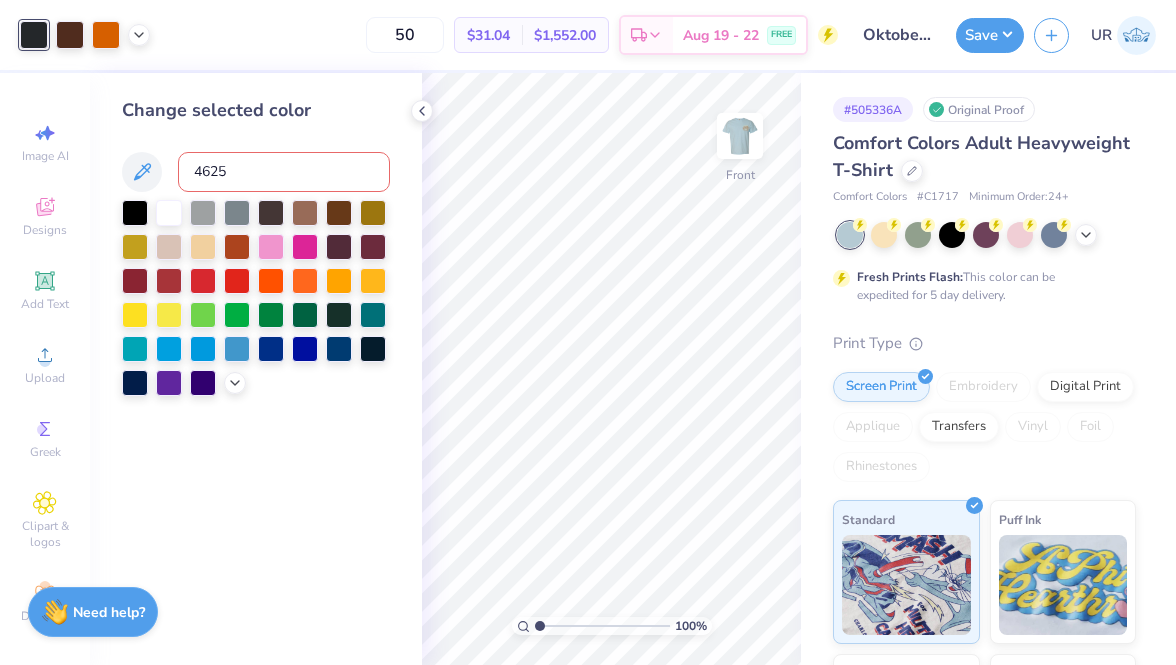 type 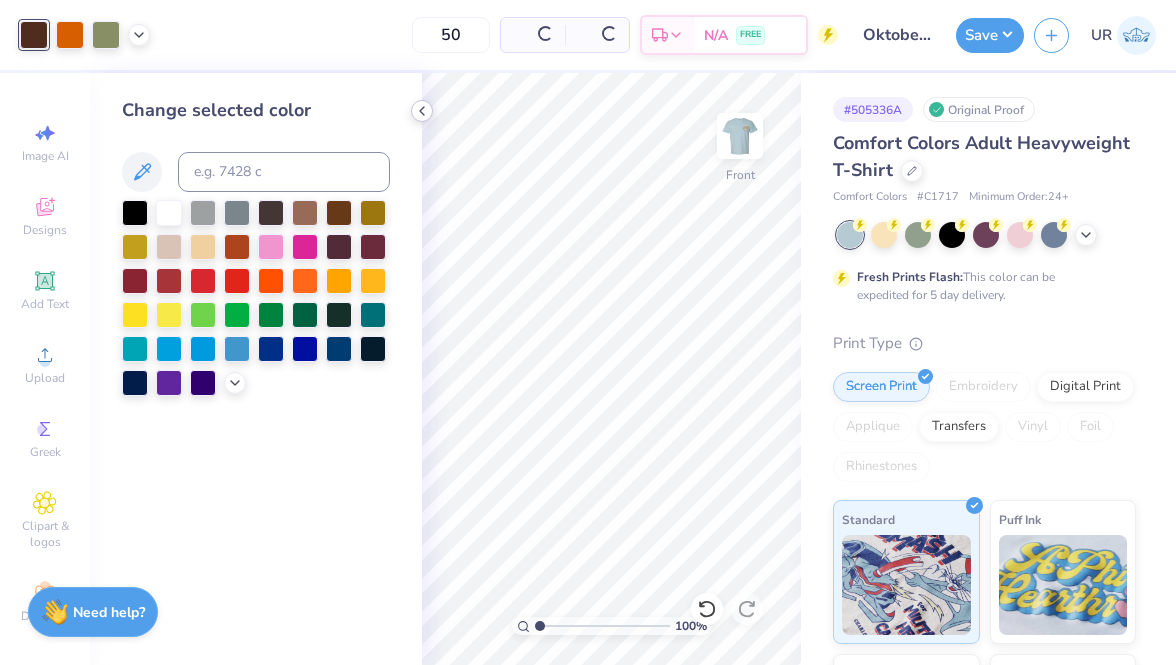 click 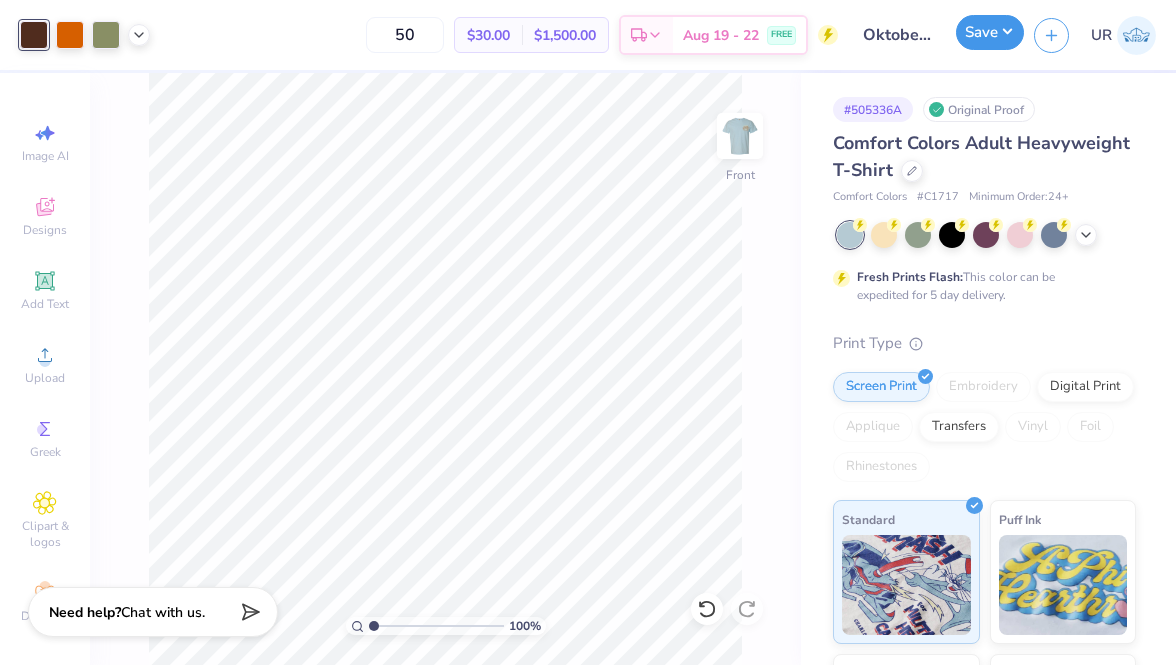 click on "Save" at bounding box center (990, 32) 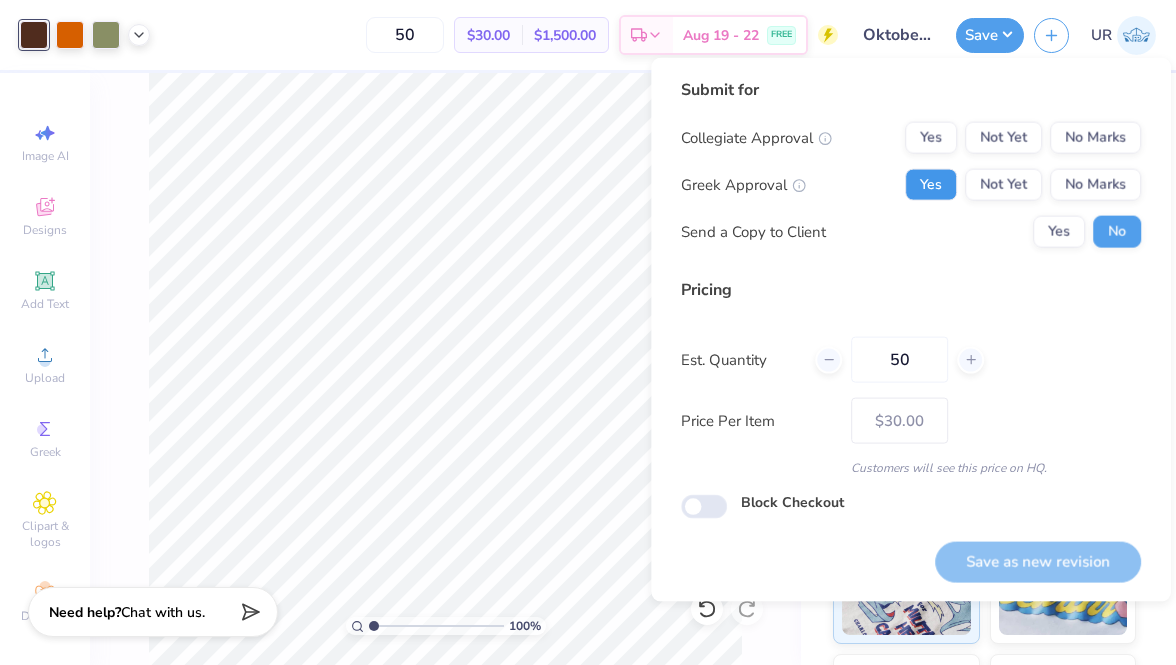 click on "Yes" at bounding box center (931, 185) 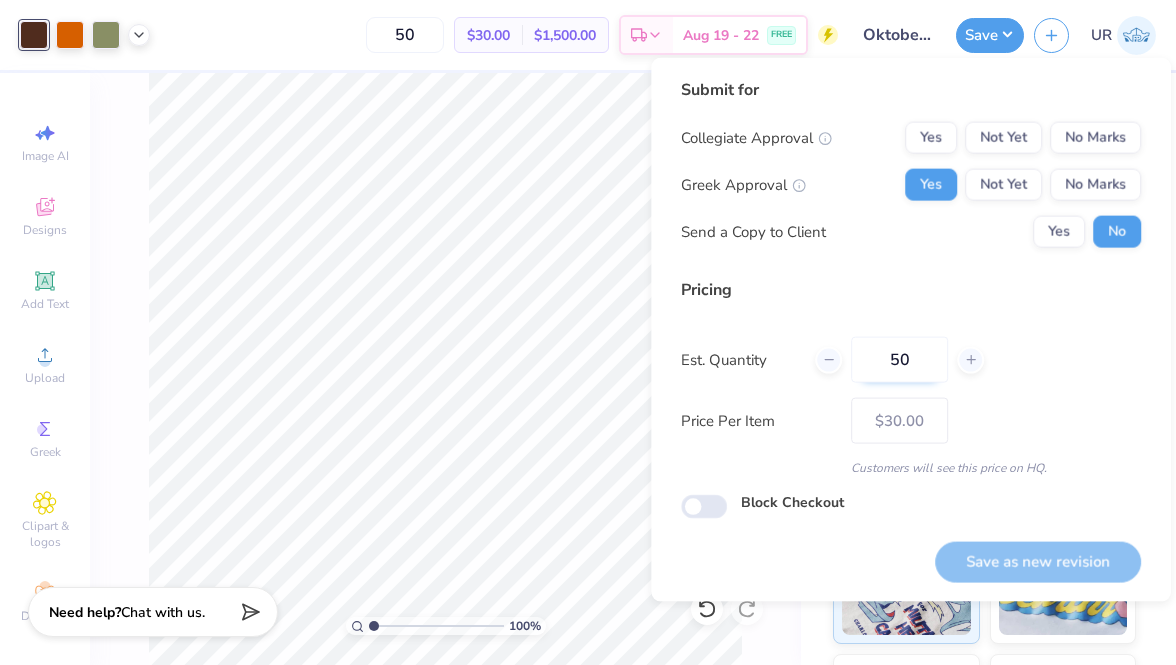 drag, startPoint x: 917, startPoint y: 351, endPoint x: 877, endPoint y: 350, distance: 40.012497 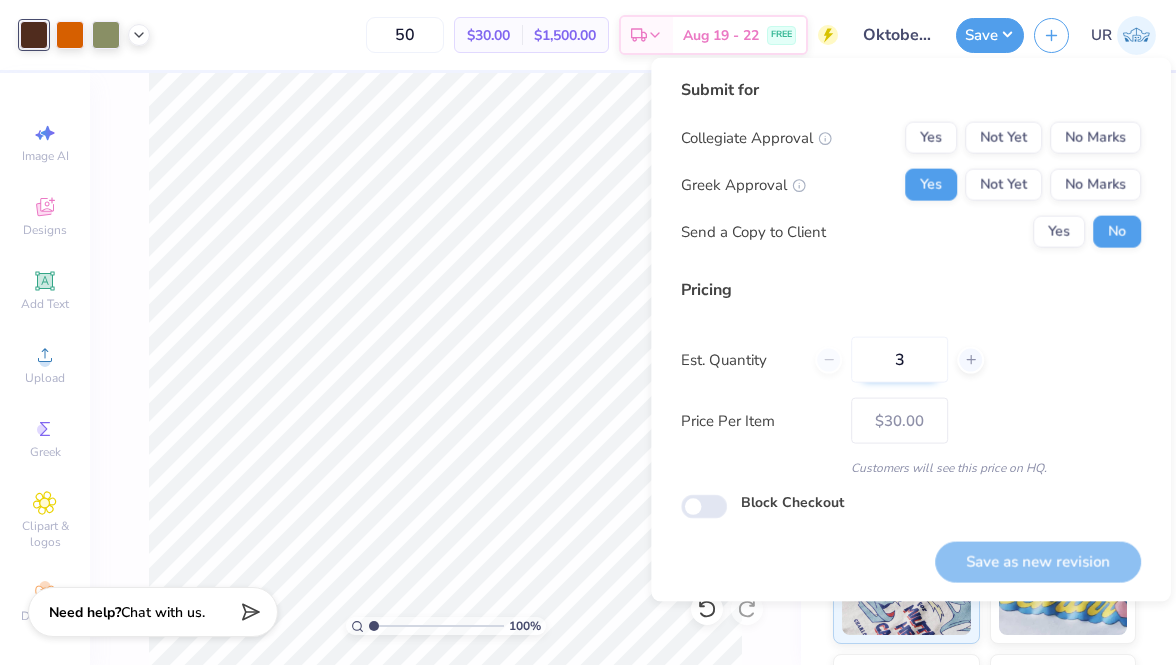 type on "30" 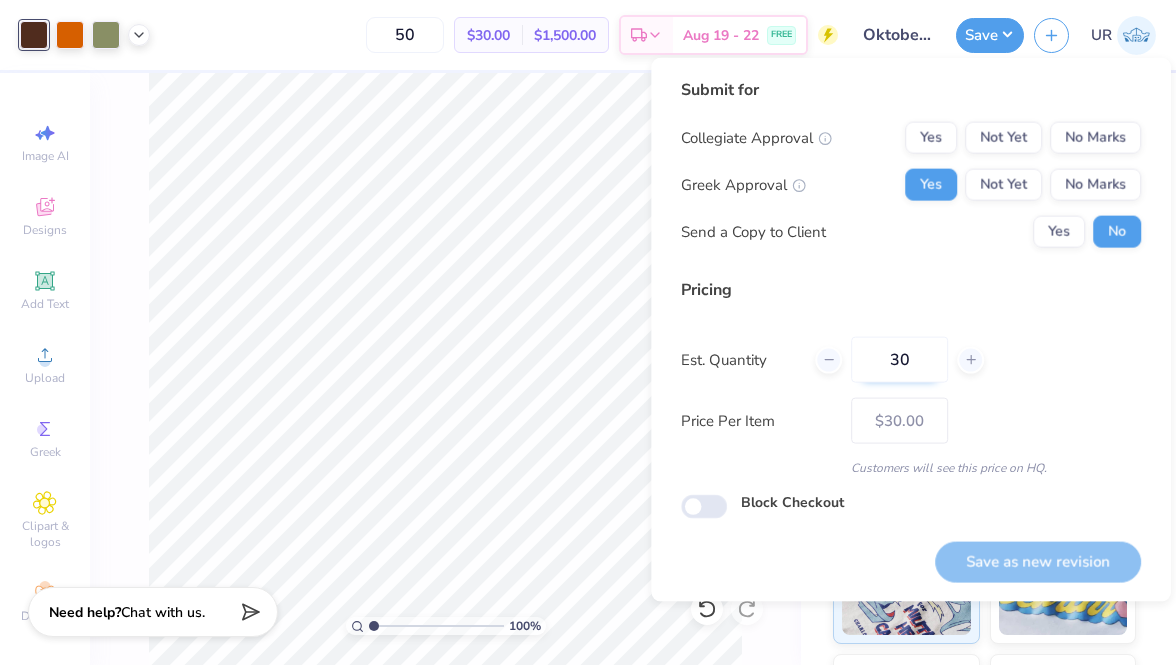 type on "30" 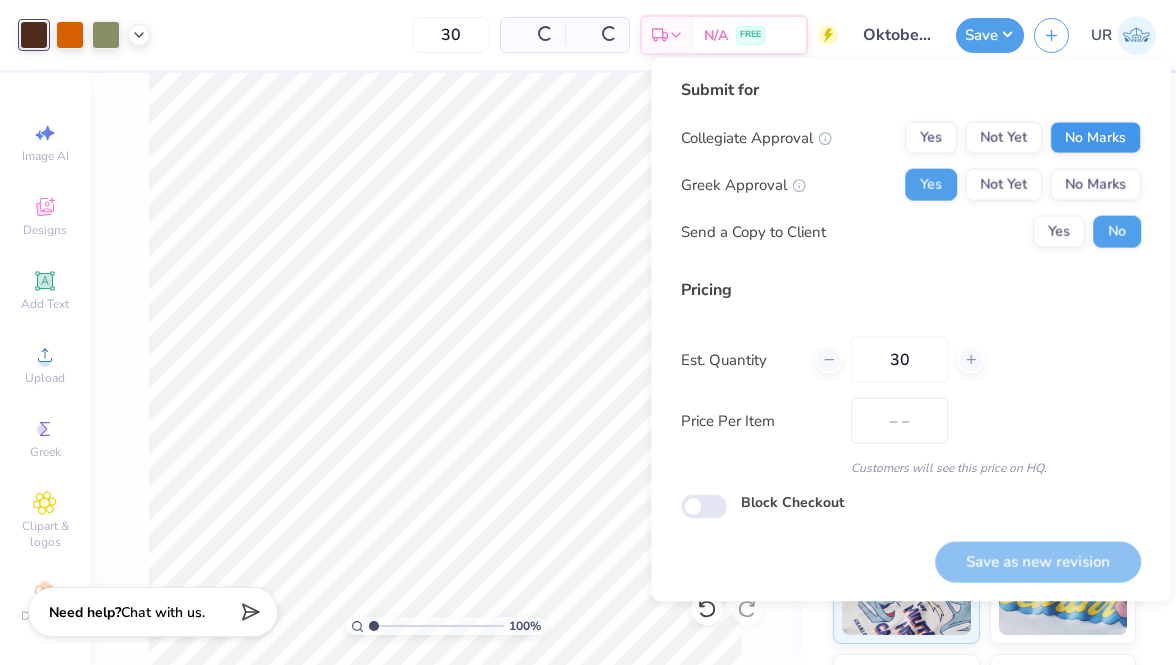type on "30" 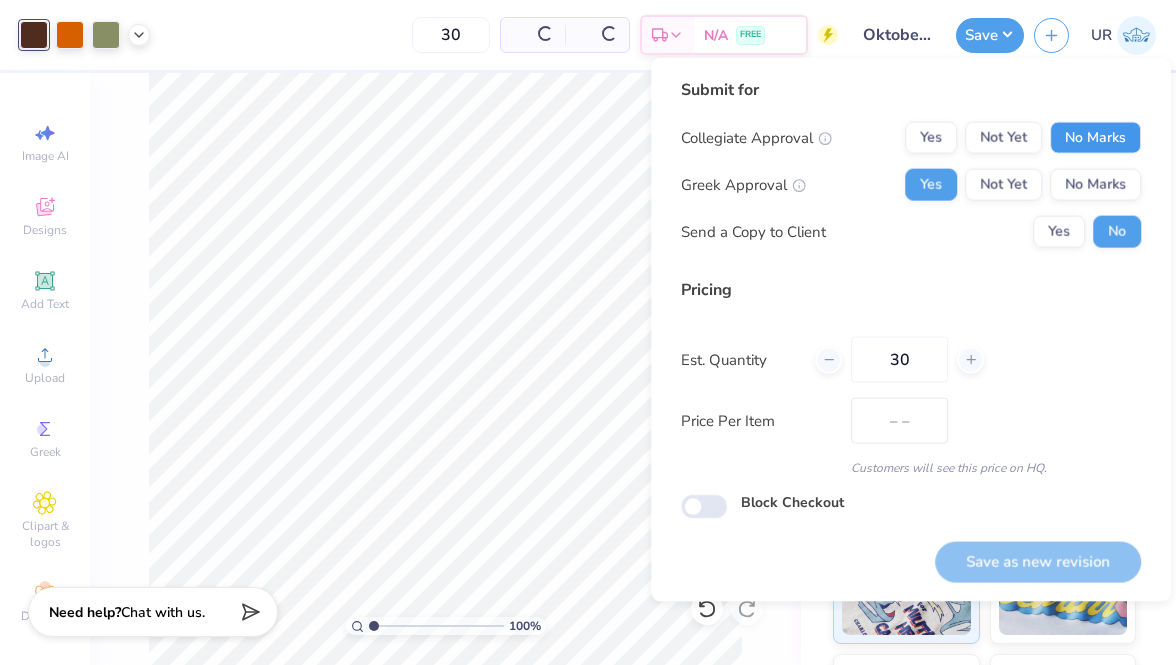 click on "No Marks" at bounding box center (1095, 138) 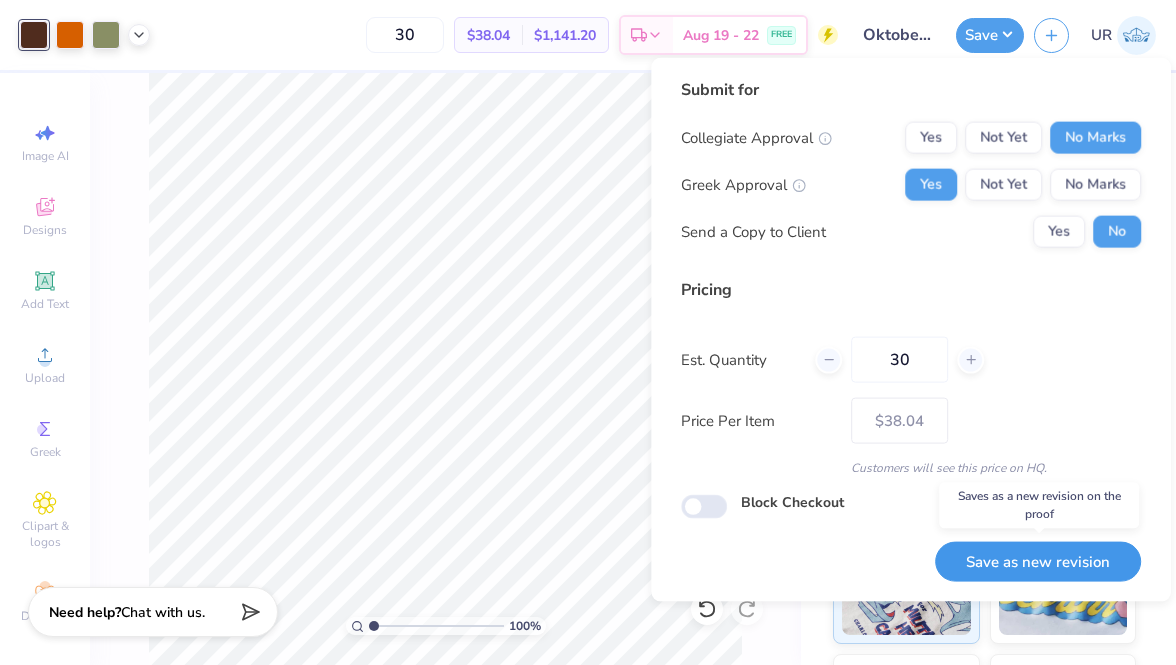 click on "Save as new revision" at bounding box center (1038, 561) 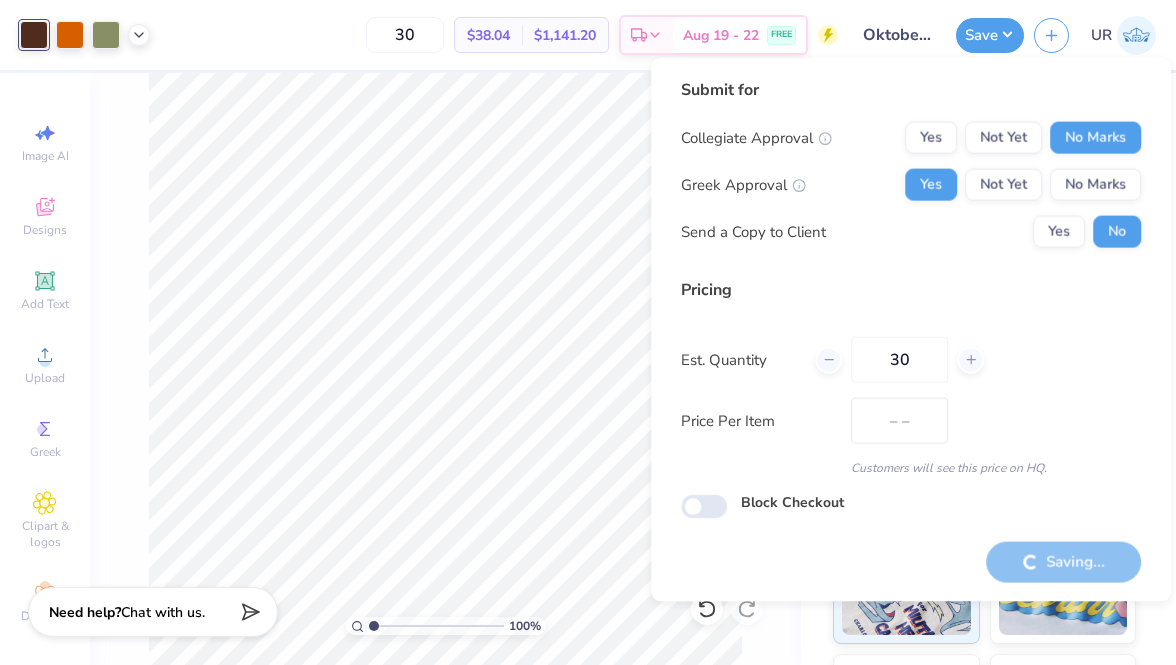 type on "$38.04" 